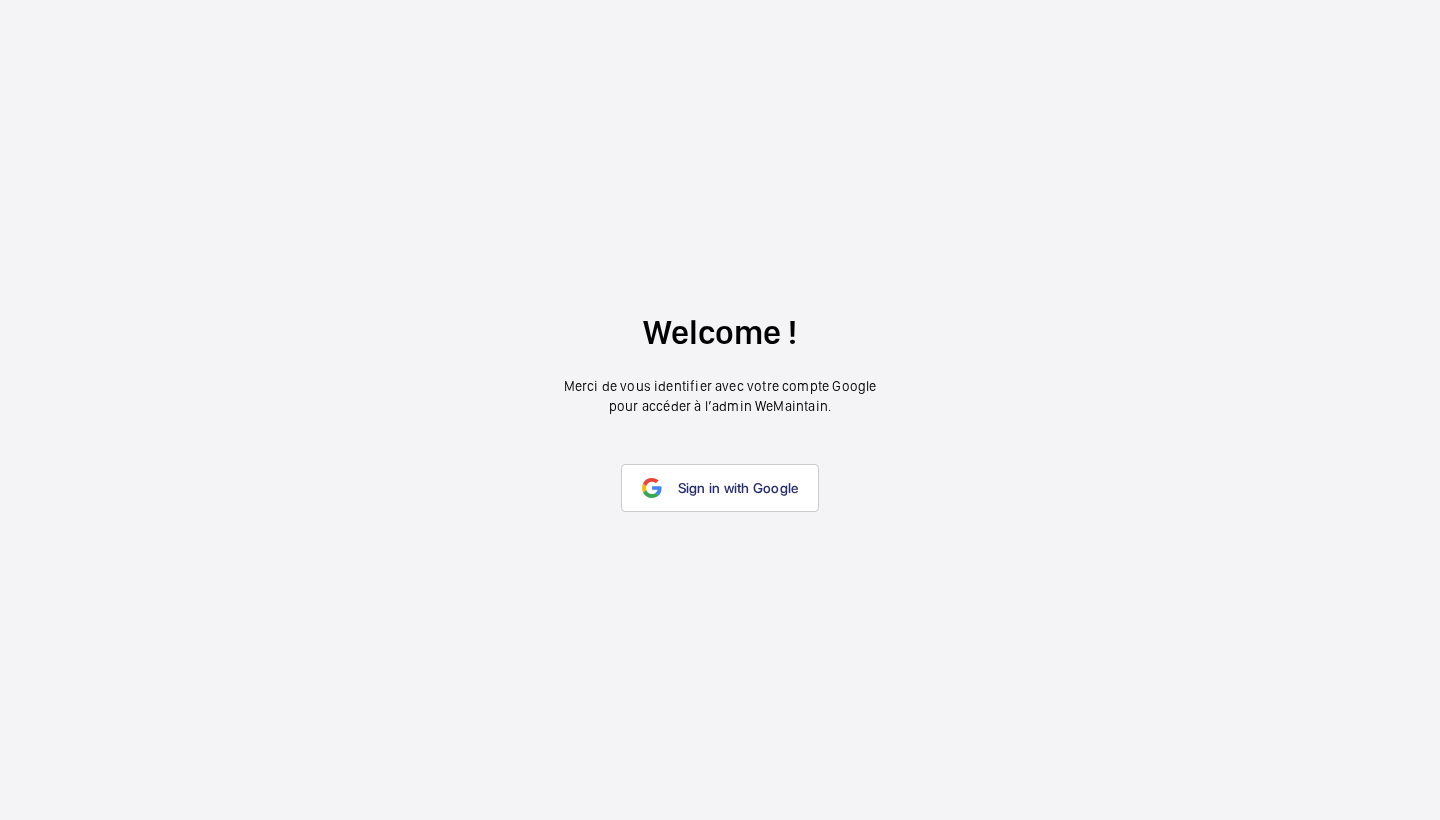 scroll, scrollTop: 0, scrollLeft: 0, axis: both 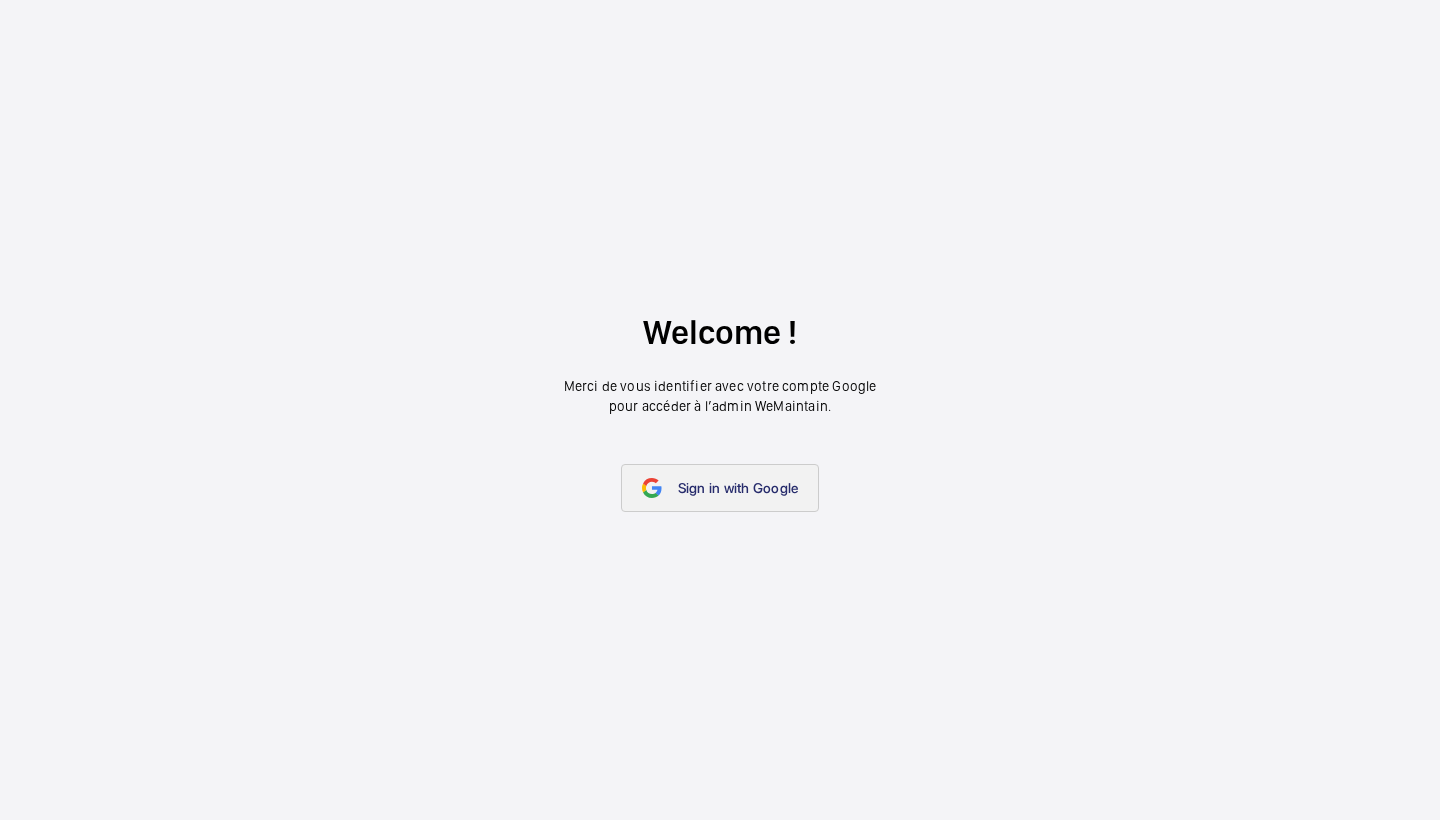 click on "Sign in with Google" 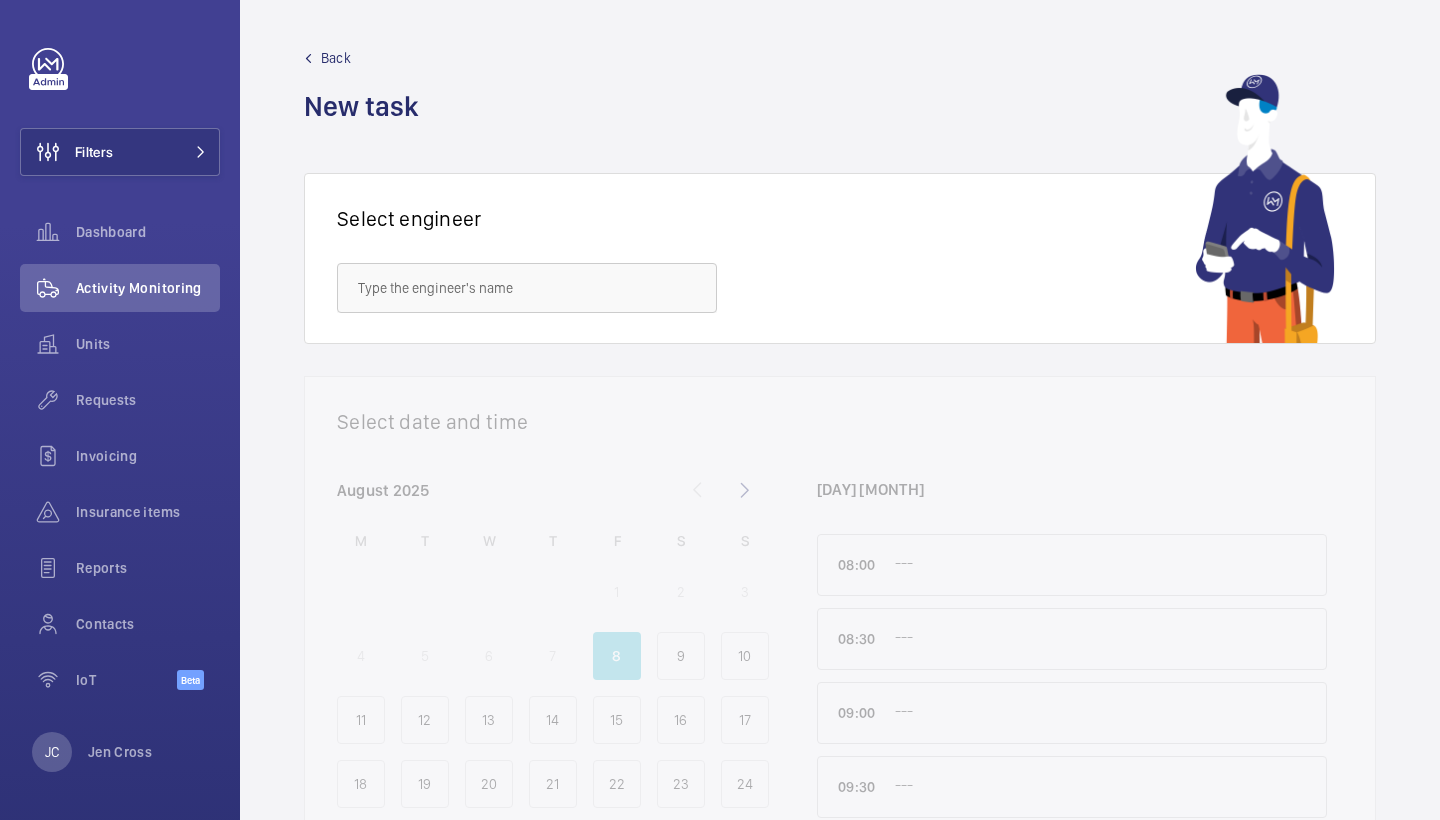scroll, scrollTop: 0, scrollLeft: 0, axis: both 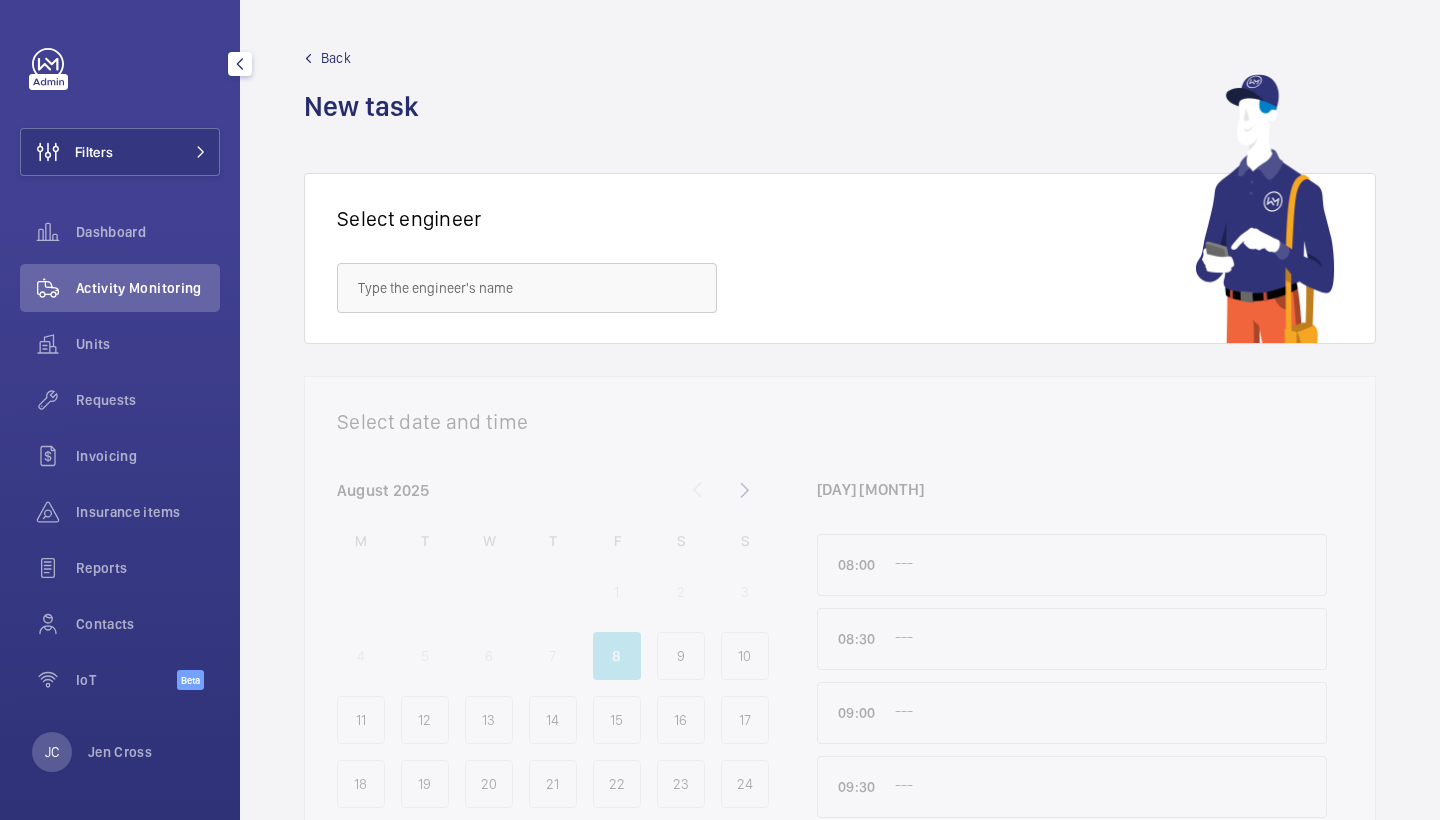 click on "Activity Monitoring" 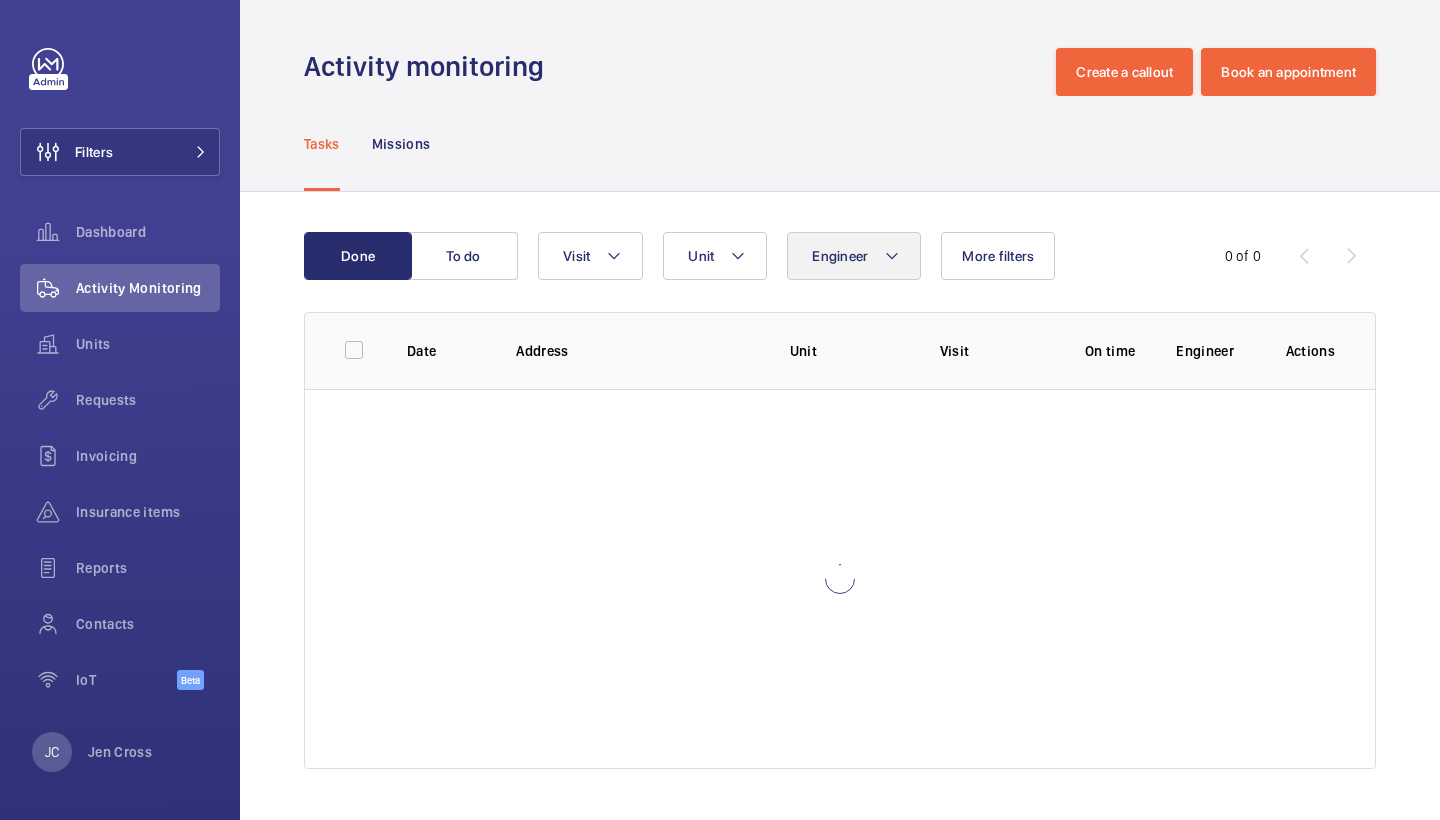click on "Engineer" 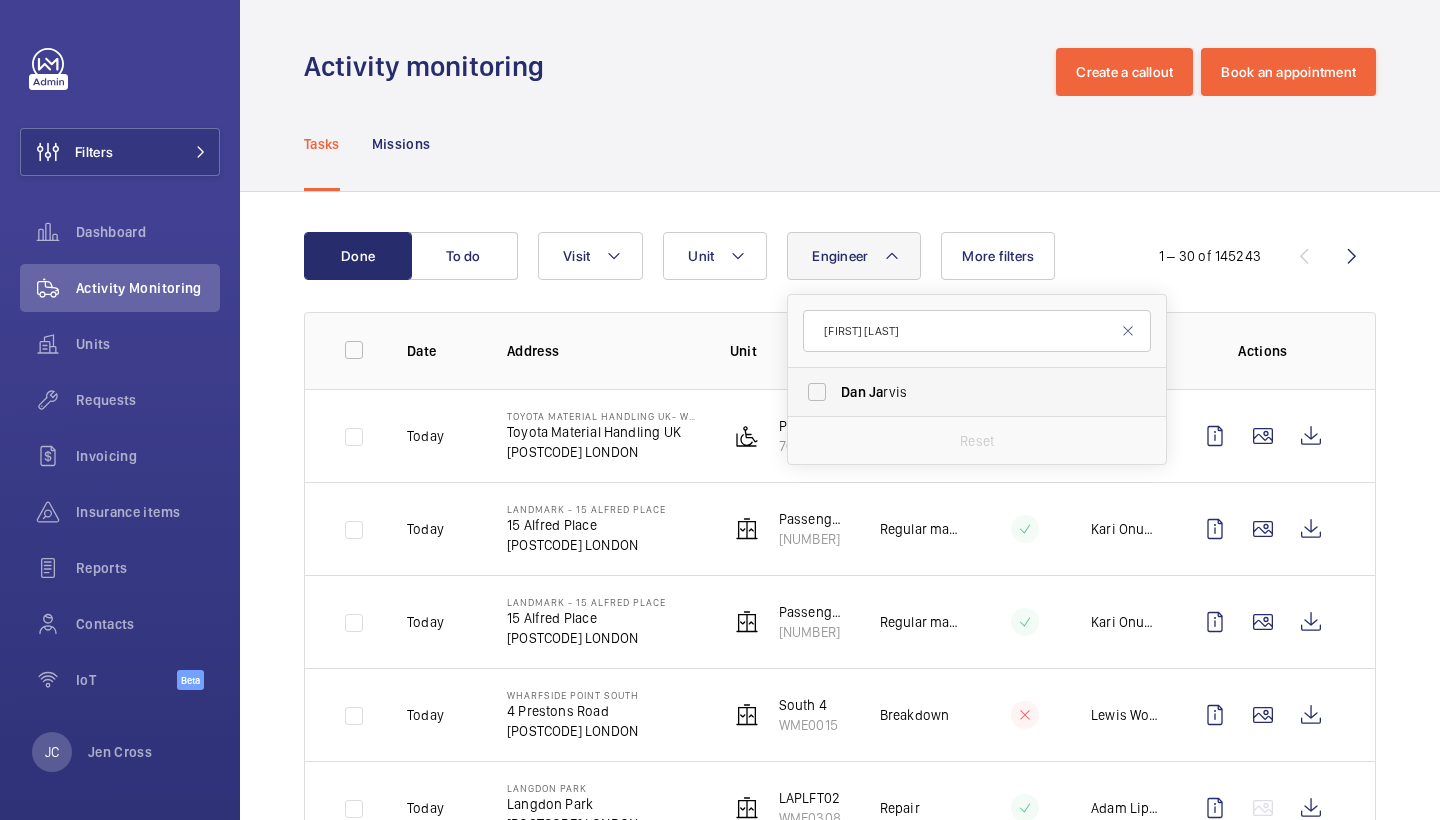 type on "[FIRST] [LAST]" 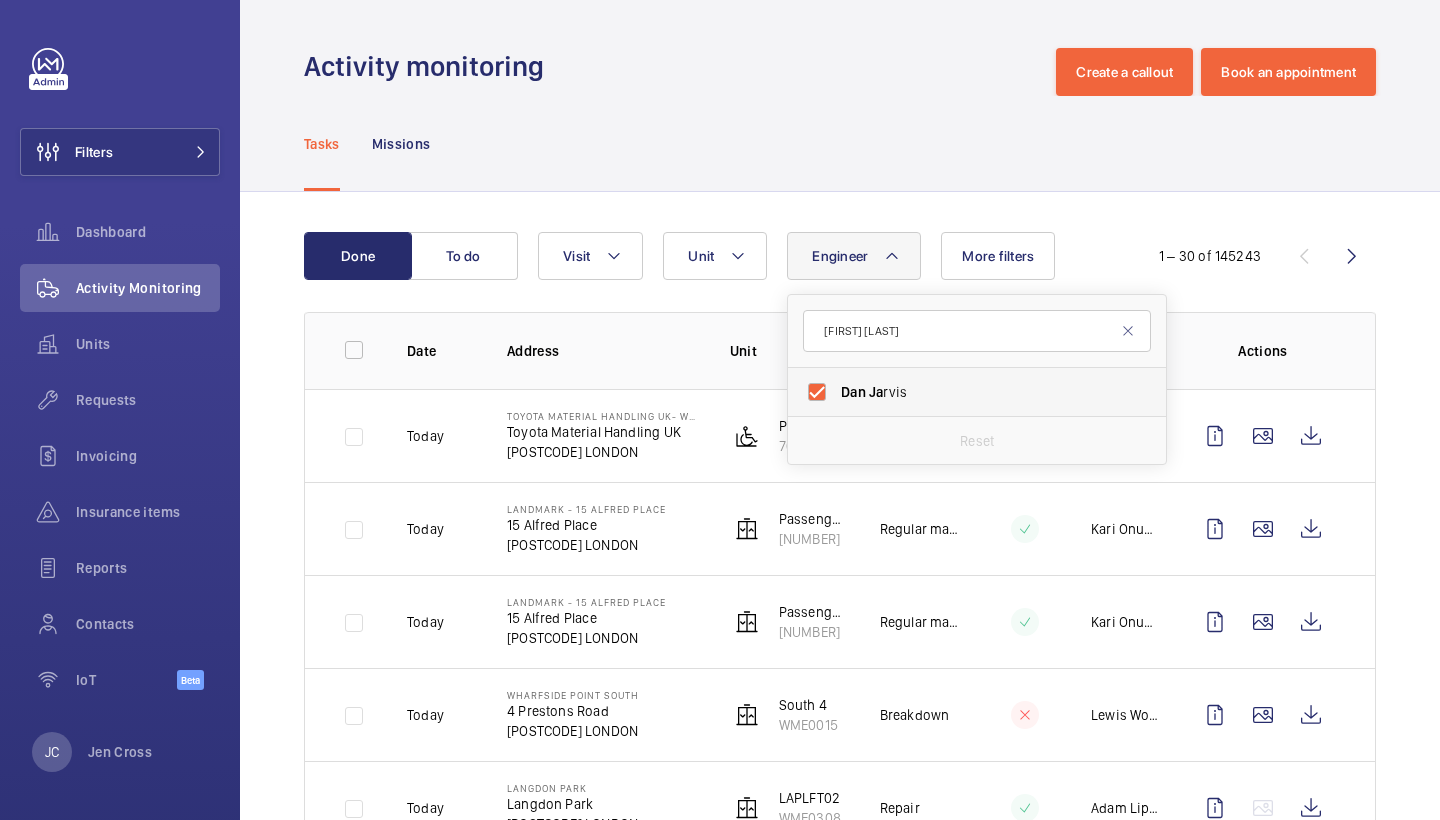 checkbox on "true" 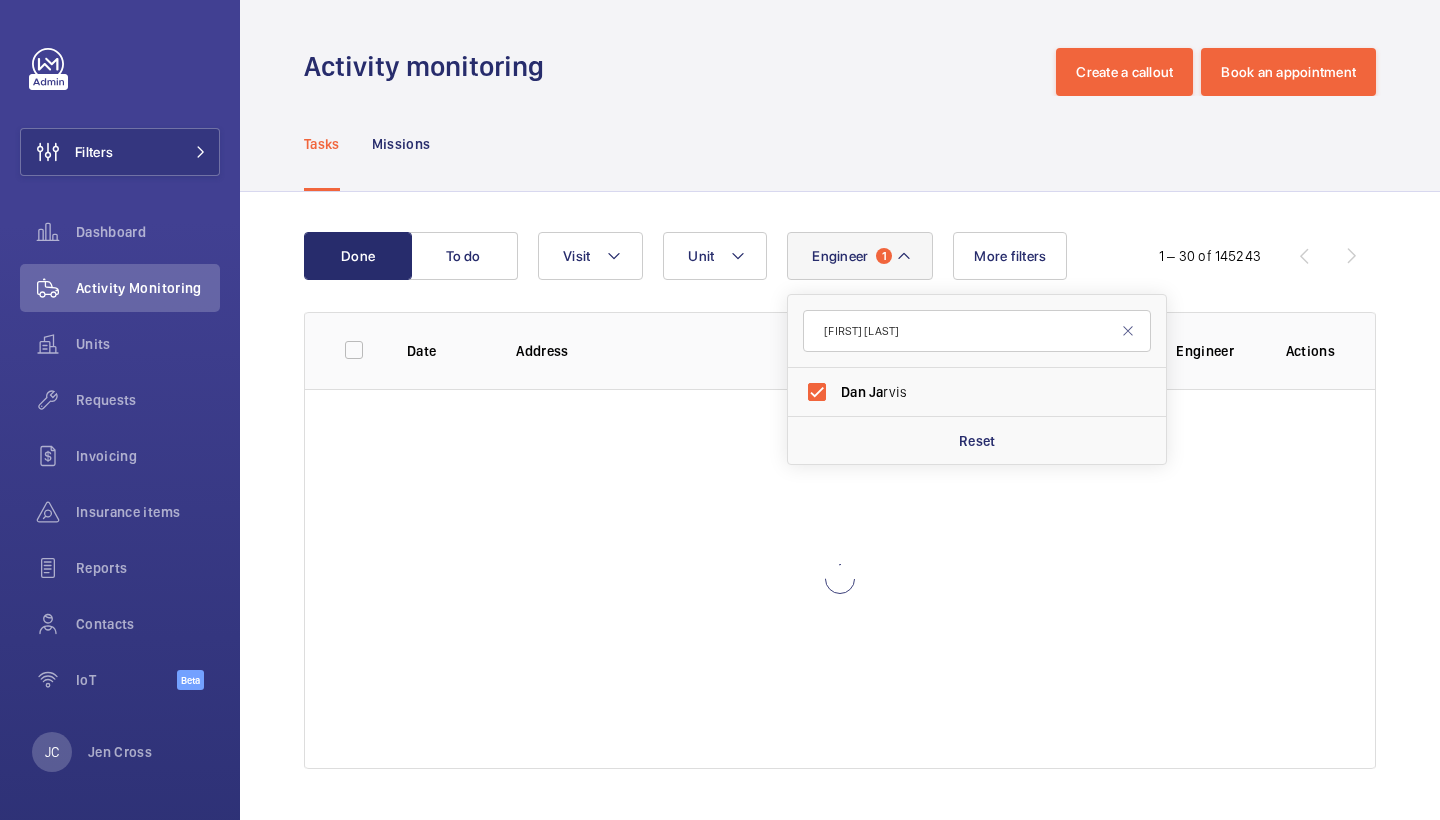 click on "Activity monitoring  Create a callout Book an appointment" 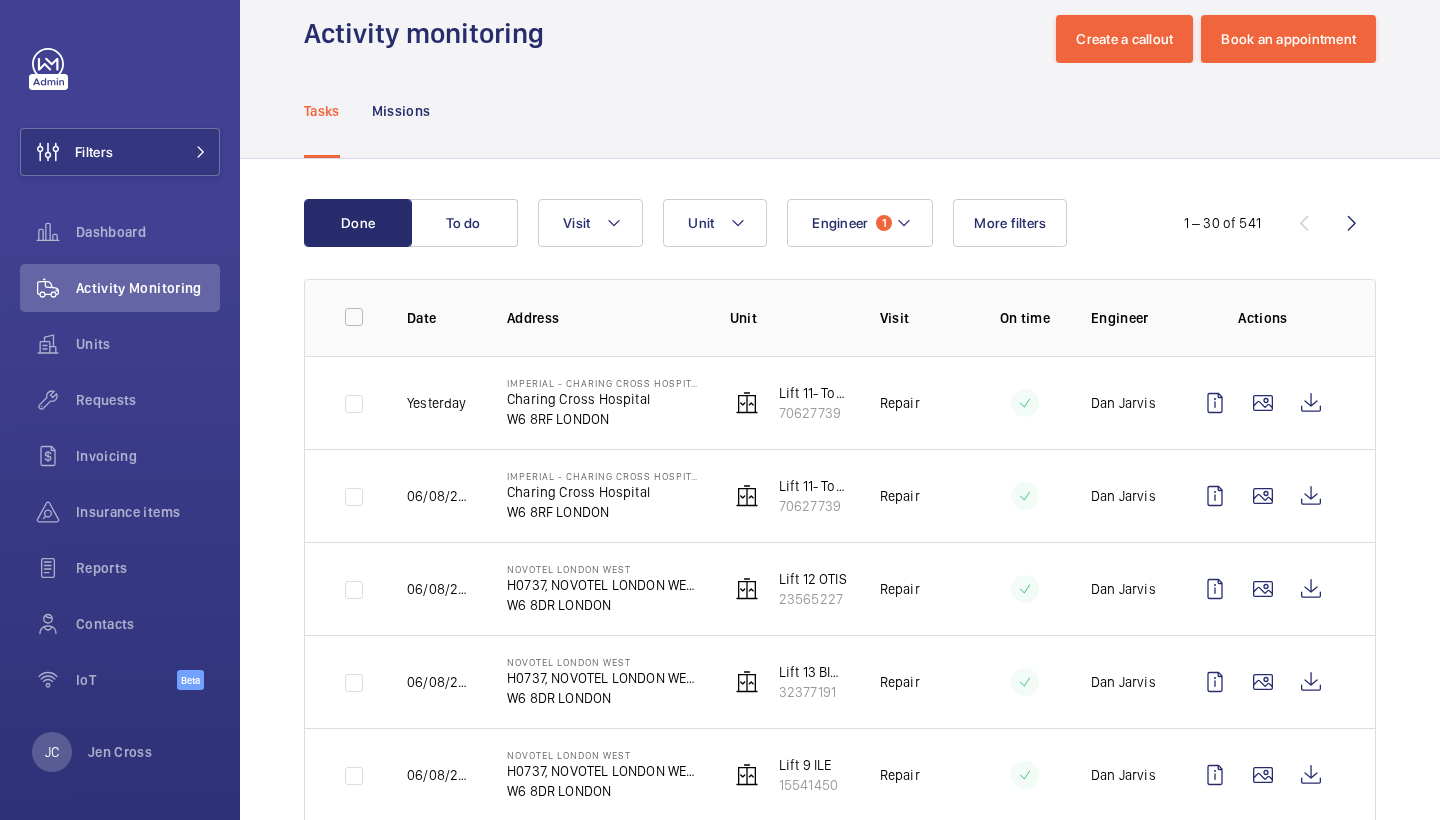 scroll, scrollTop: 33, scrollLeft: 0, axis: vertical 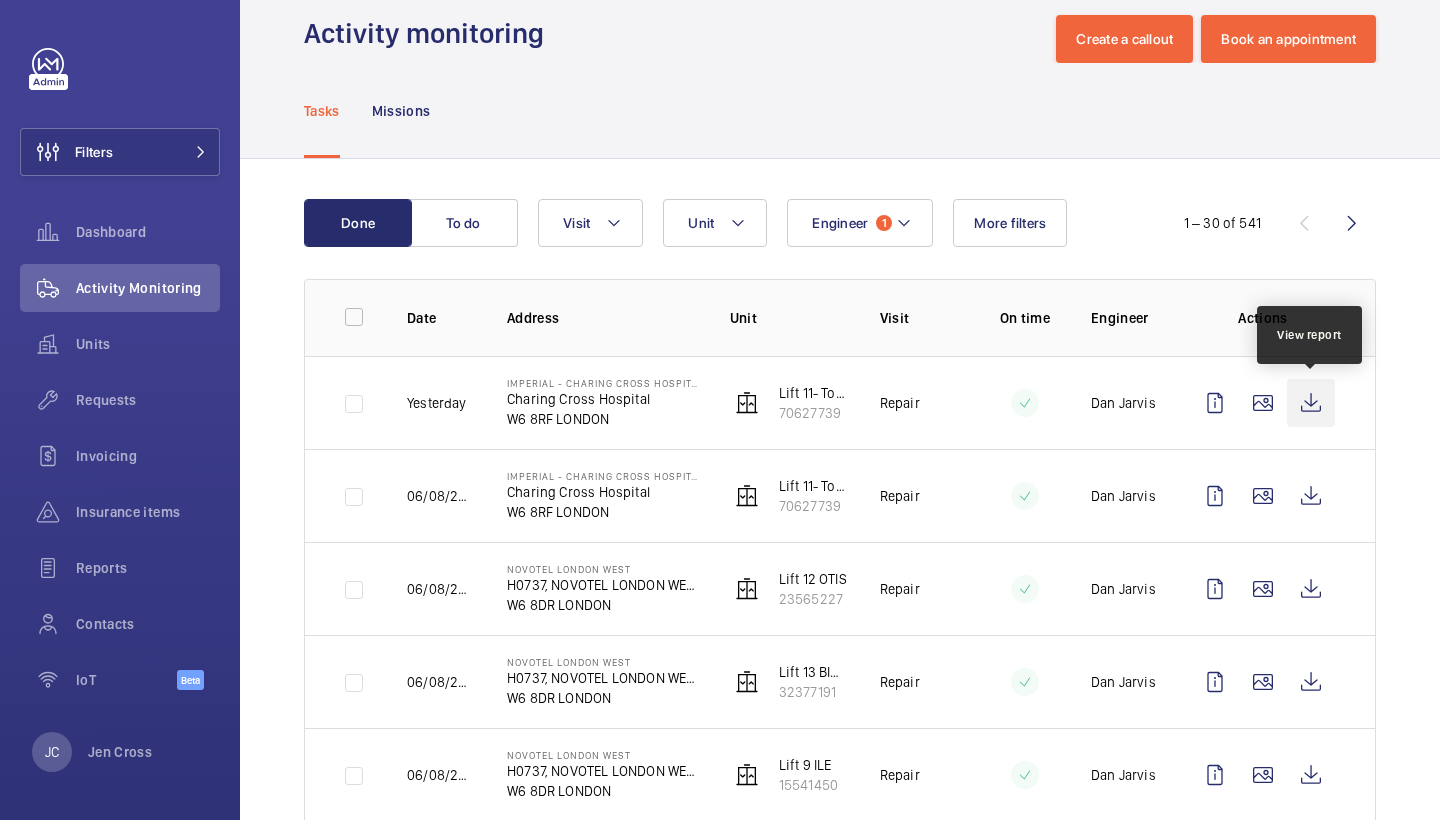 click 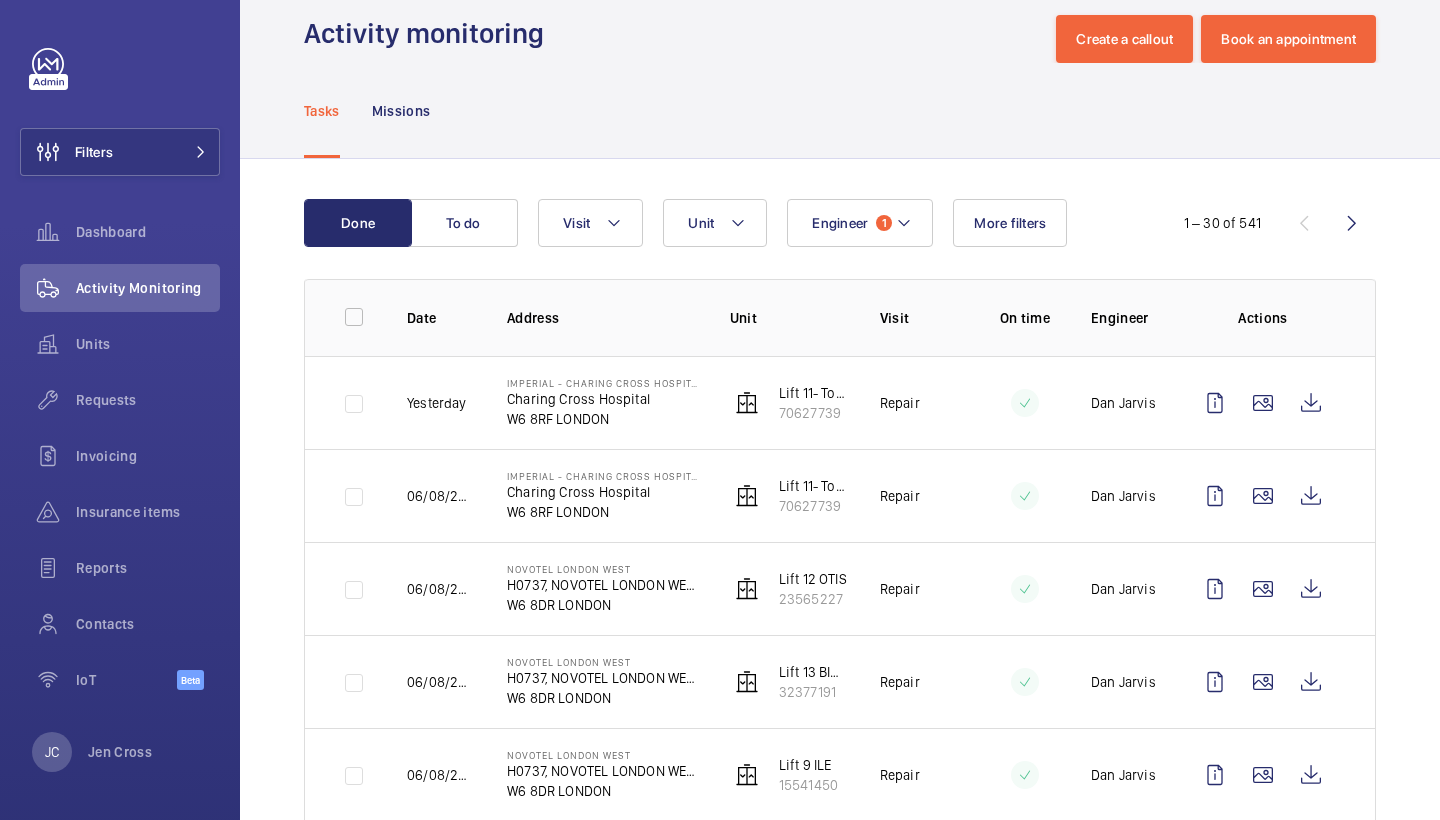 click on "Done To do Engineer 1 Unit Visit More filters  1 – 30 of 541  Date Address Unit Visit On time Engineer Actions Yesterday  Imperial - Charing Cross Hospital   Charing Cross Hospital   [POSTCODE] LONDON   Lift 11- Tower & Laboratory Block (Passenger)   [NUMBER]   Repair  [FIRST] [LAST]  [DATE]  Imperial - Charing Cross Hospital   Charing Cross Hospital   [POSTCODE] LONDON   Lift 11- Tower & Laboratory Block (Passenger)   [NUMBER]   Repair  [FIRST] [LAST]  [DATE]  NOVOTEL LONDON WEST   H0737, NOVOTEL LONDON WEST, 1 Shortlands, Hammersmith International Centre   [POSTCODE] LONDON   Lift 12 OTIS   [NUMBER]   Repair  [FIRST] [LAST]  [DATE]  NOVOTEL LONDON WEST   H0737, NOVOTEL LONDON WEST, 1 Shortlands, Hammersmith International Centre   [POSTCODE] LONDON   Lift 13 BIG GOODS ILE   [NUMBER]   Repair  [FIRST] [LAST]  [DATE]  NOVOTEL LONDON WEST   H0737, NOVOTEL LONDON WEST, 1 Shortlands, Hammersmith International Centre   [POSTCODE] LONDON   Lift 9 ILE   [NUMBER]   Repair  [FIRST] [LAST]  [DATE]  NOVOTEL LONDON WEST   [POSTCODE] LONDON" 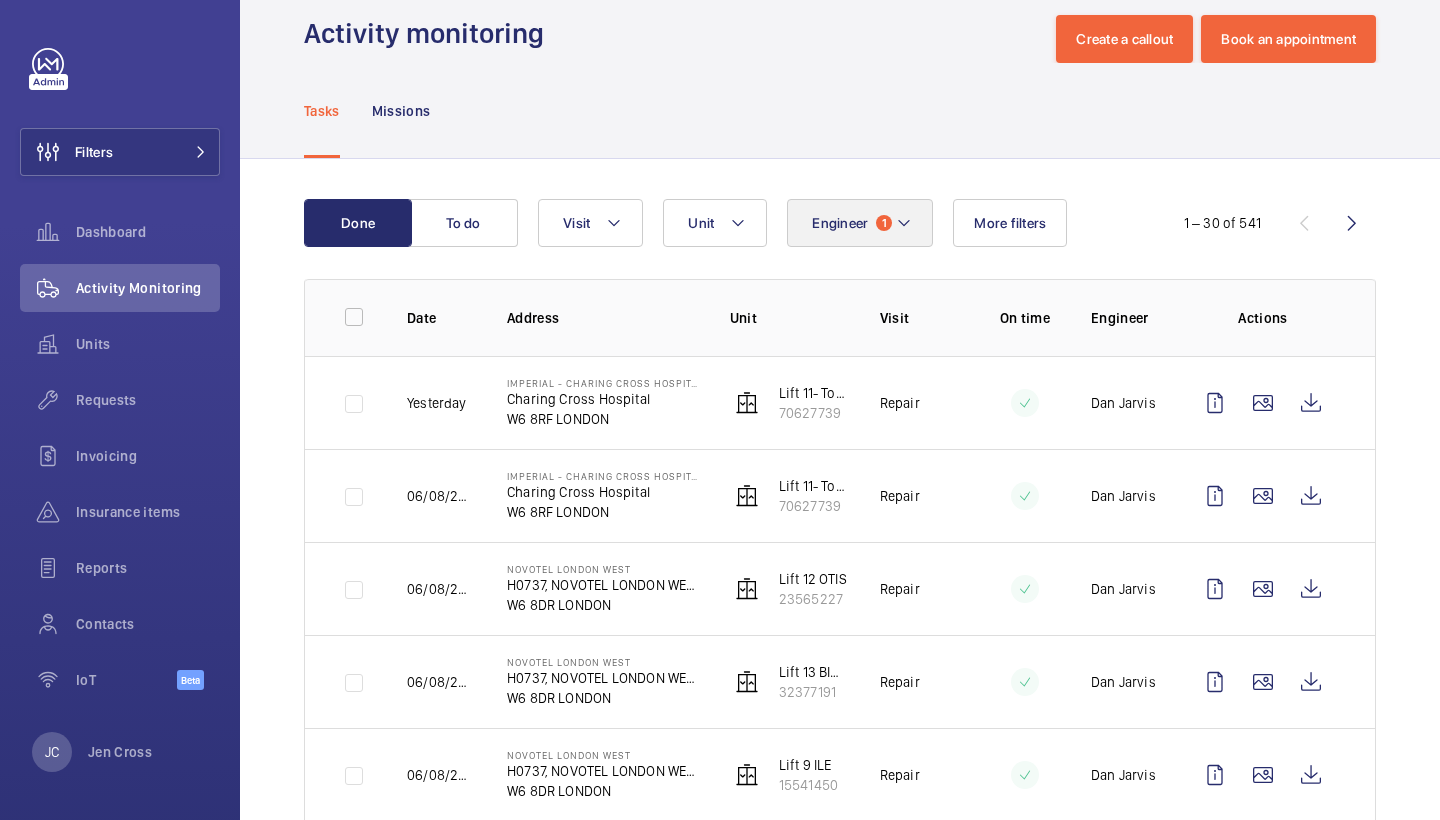 click on "Engineer 1" 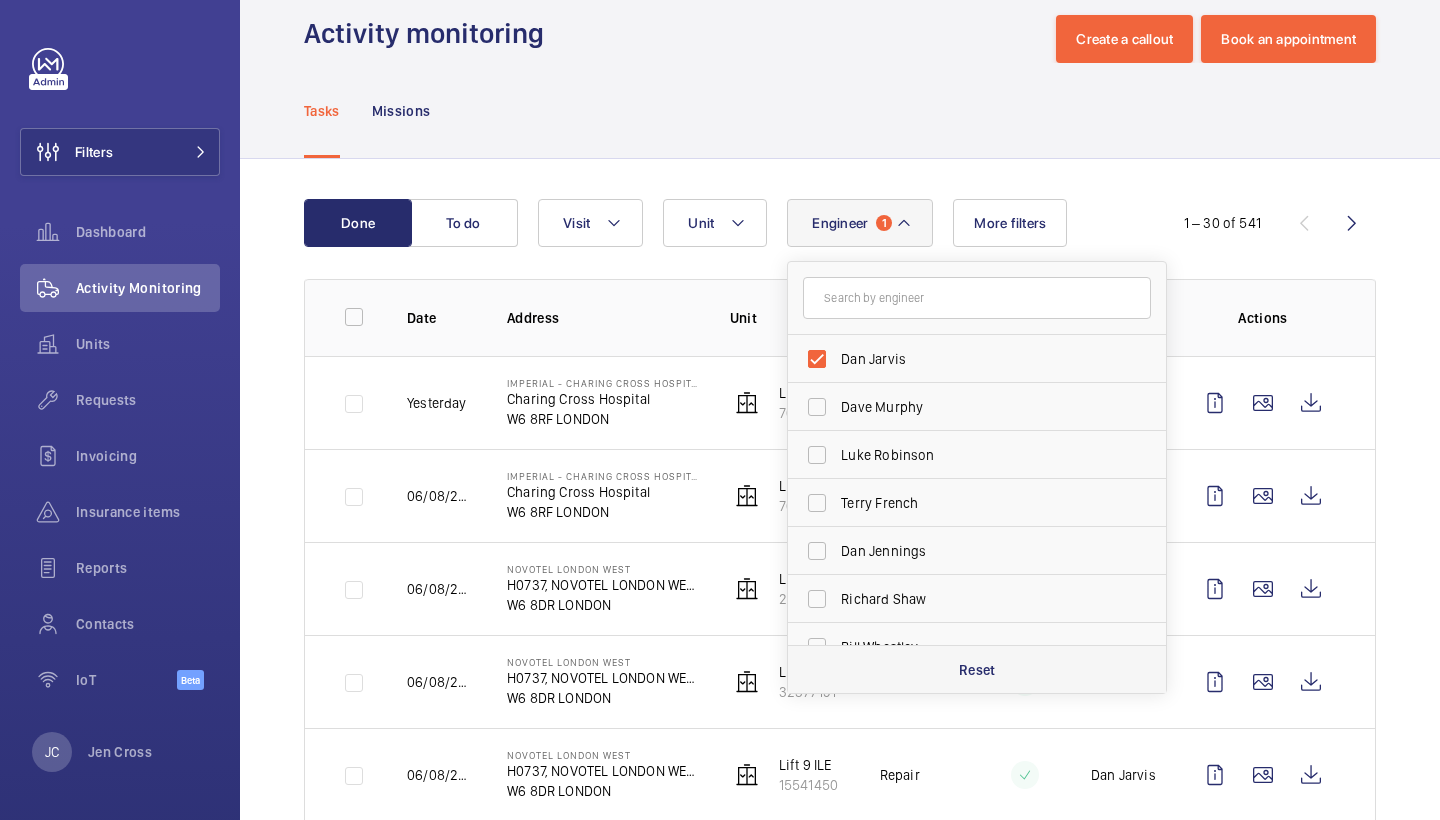 click on "Reset" 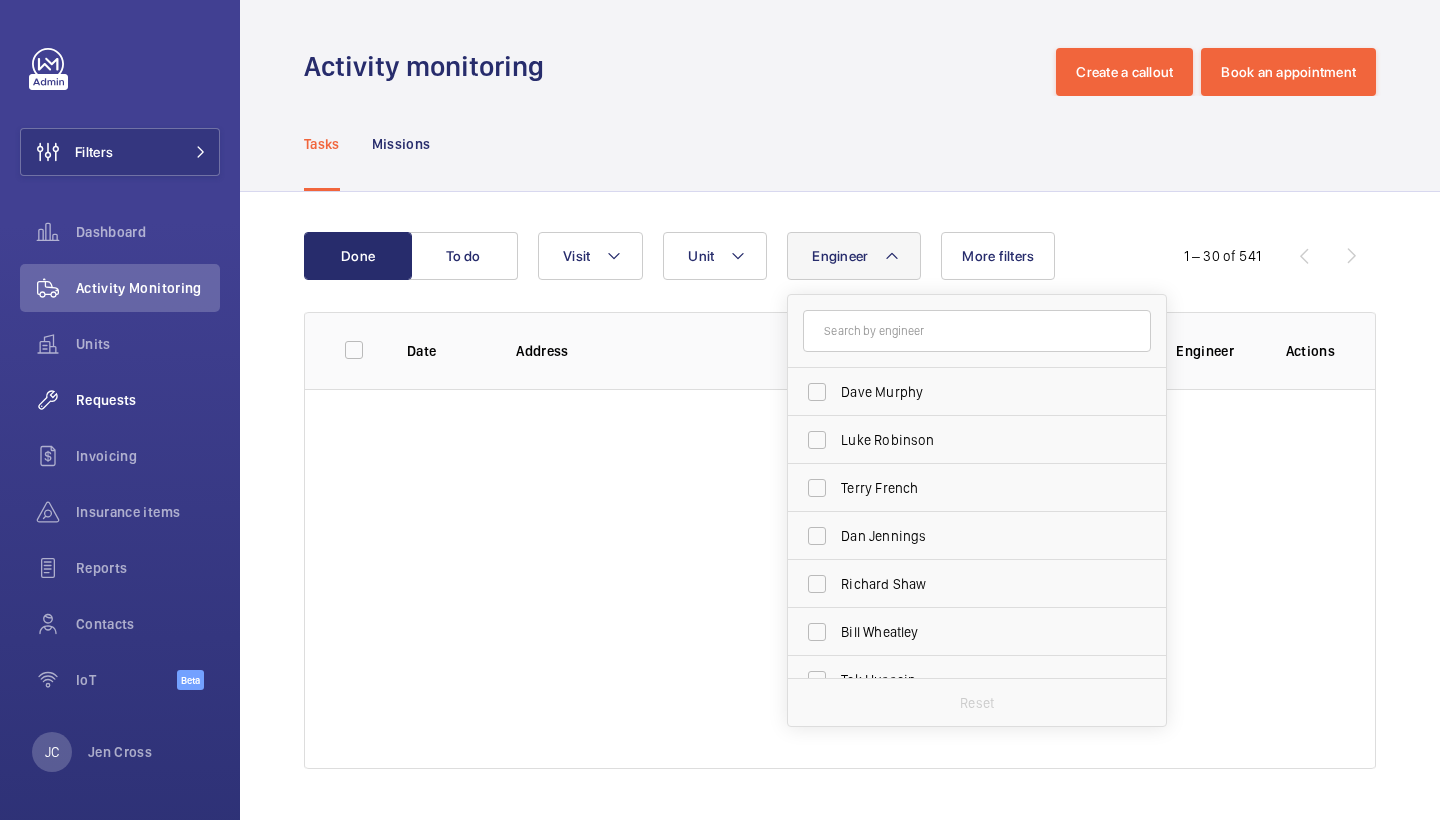 scroll, scrollTop: 0, scrollLeft: 0, axis: both 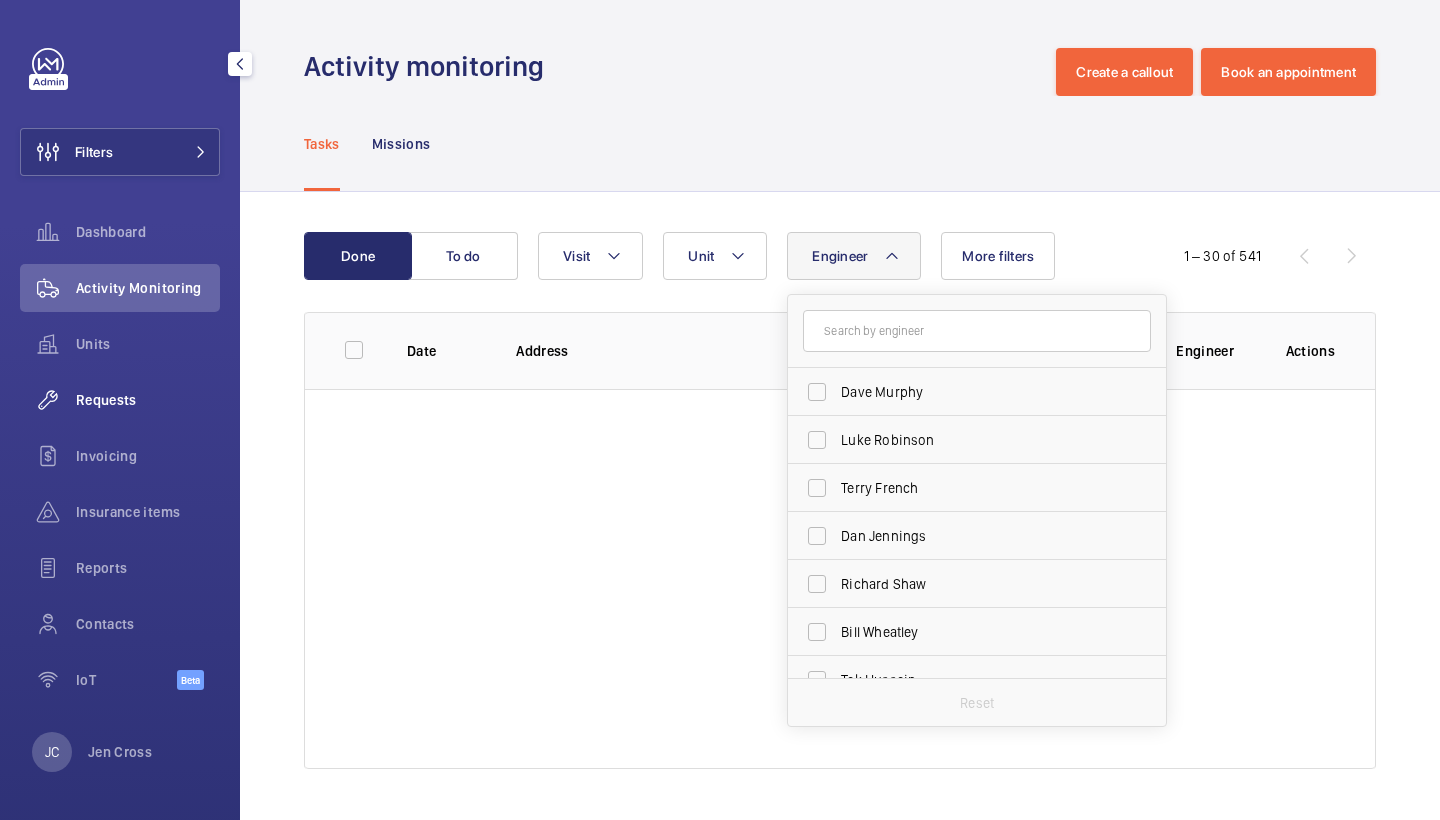 click on "Requests" 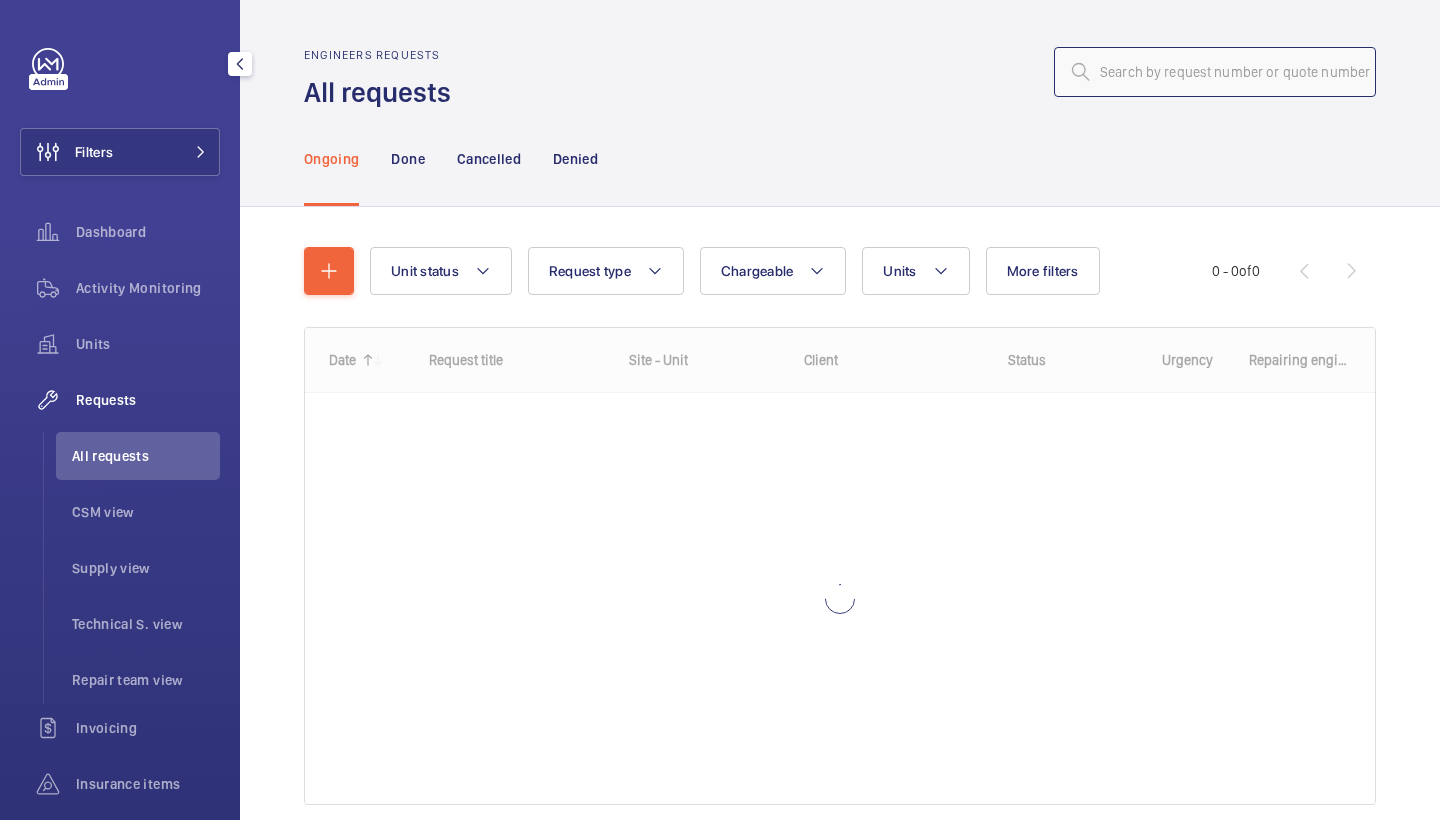 click 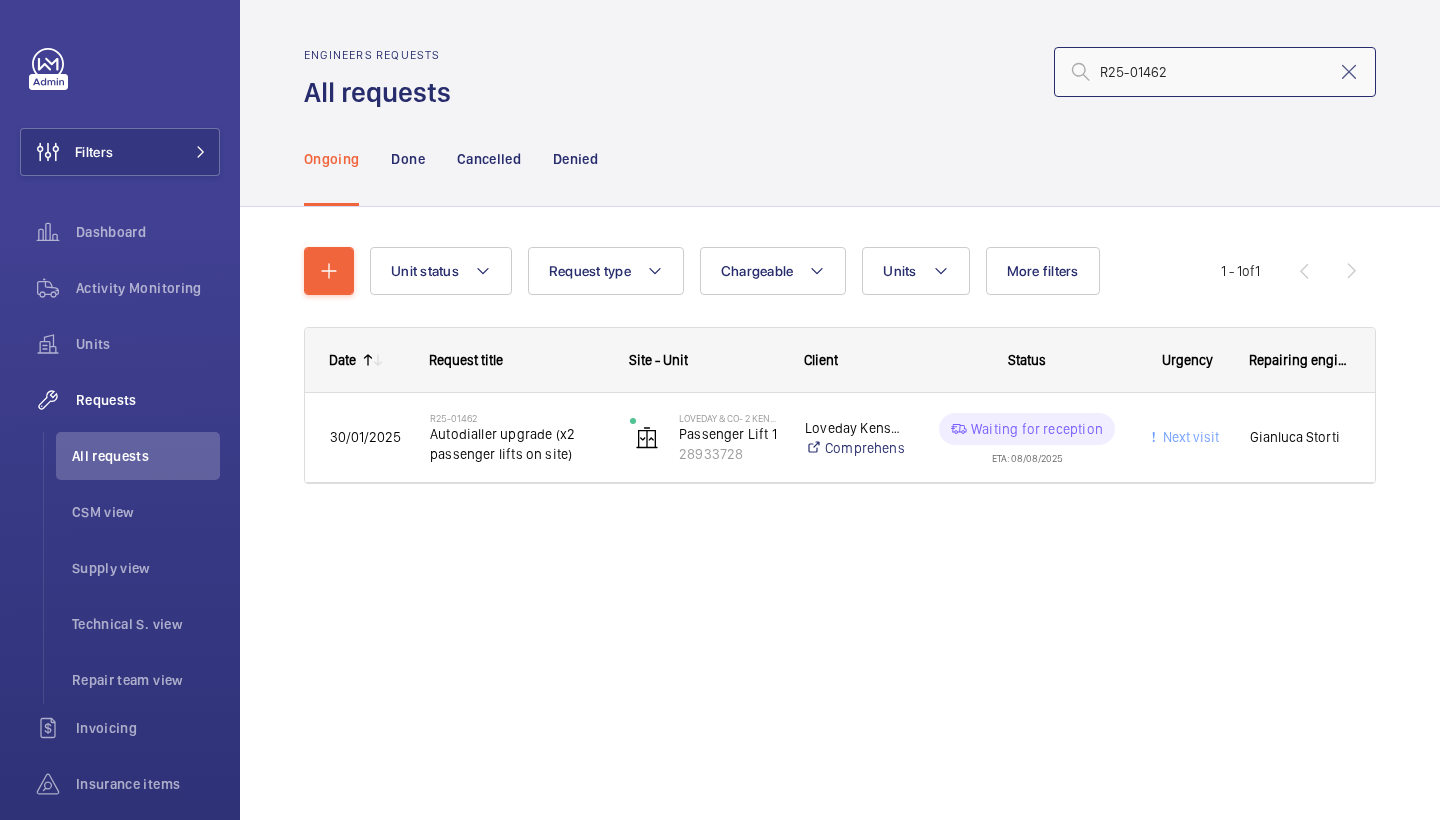 type on "R25-01462" 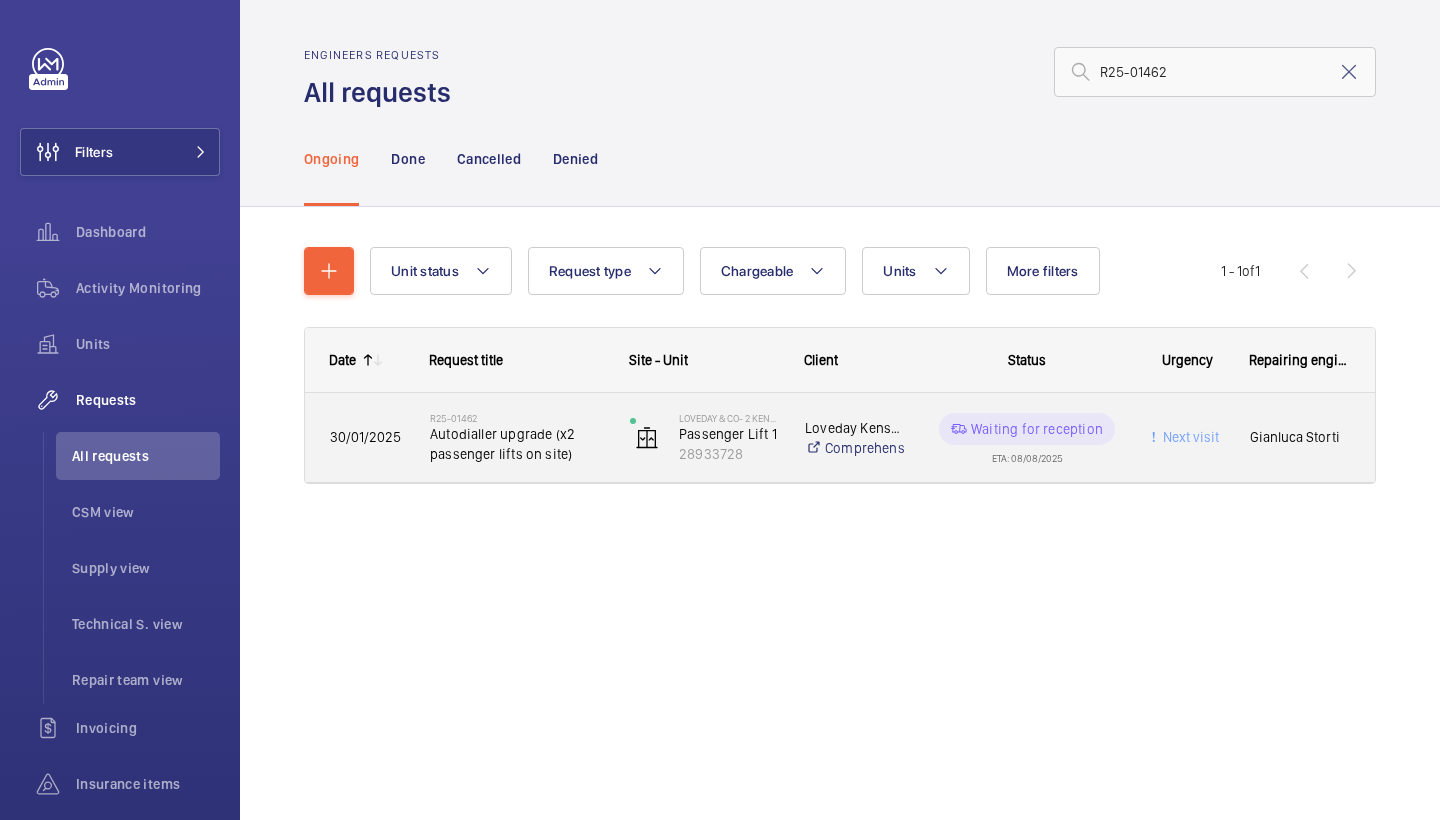 click on "Autodialler upgrade (x2 passenger lifts on site)" 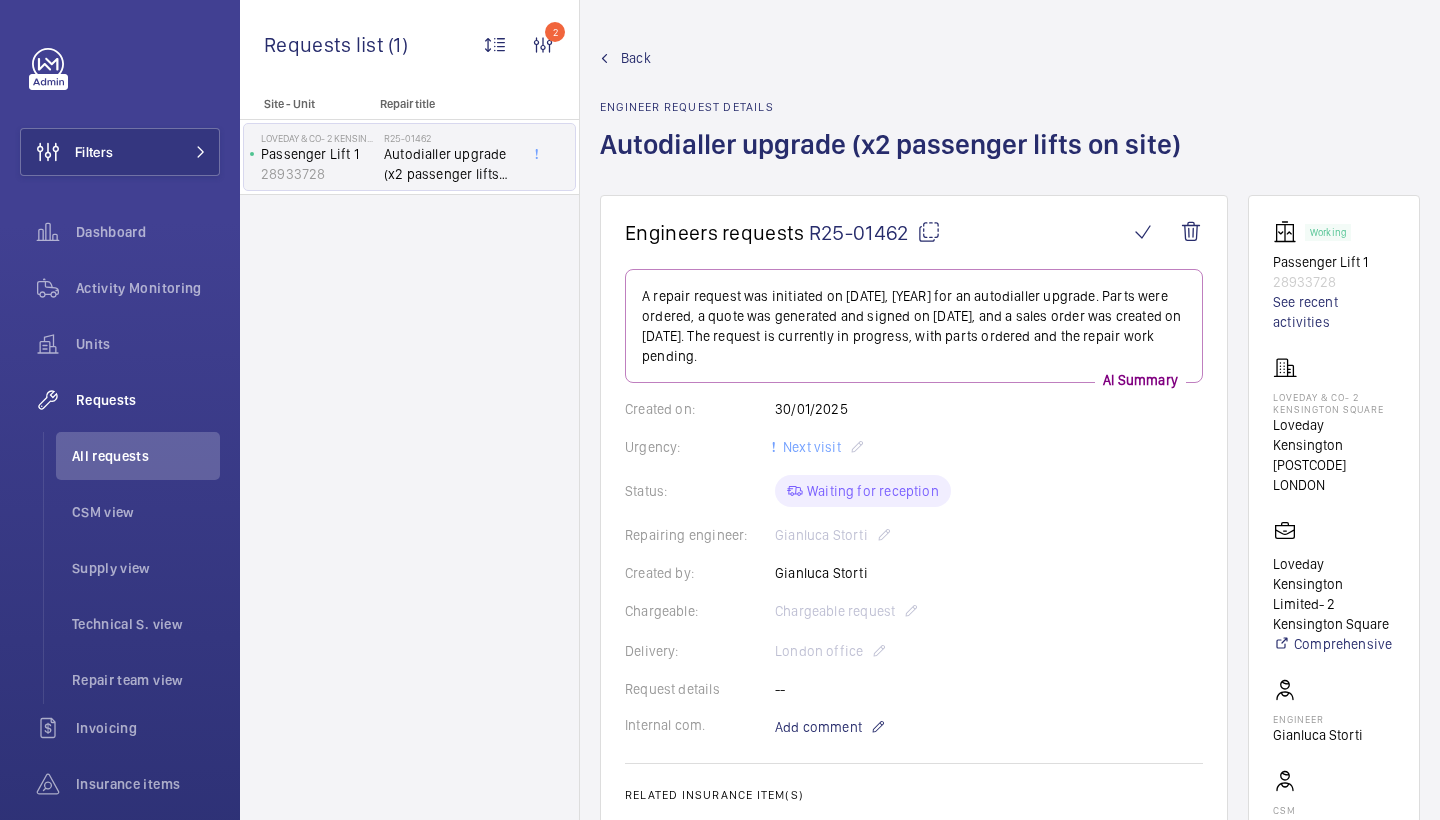 scroll, scrollTop: 0, scrollLeft: 0, axis: both 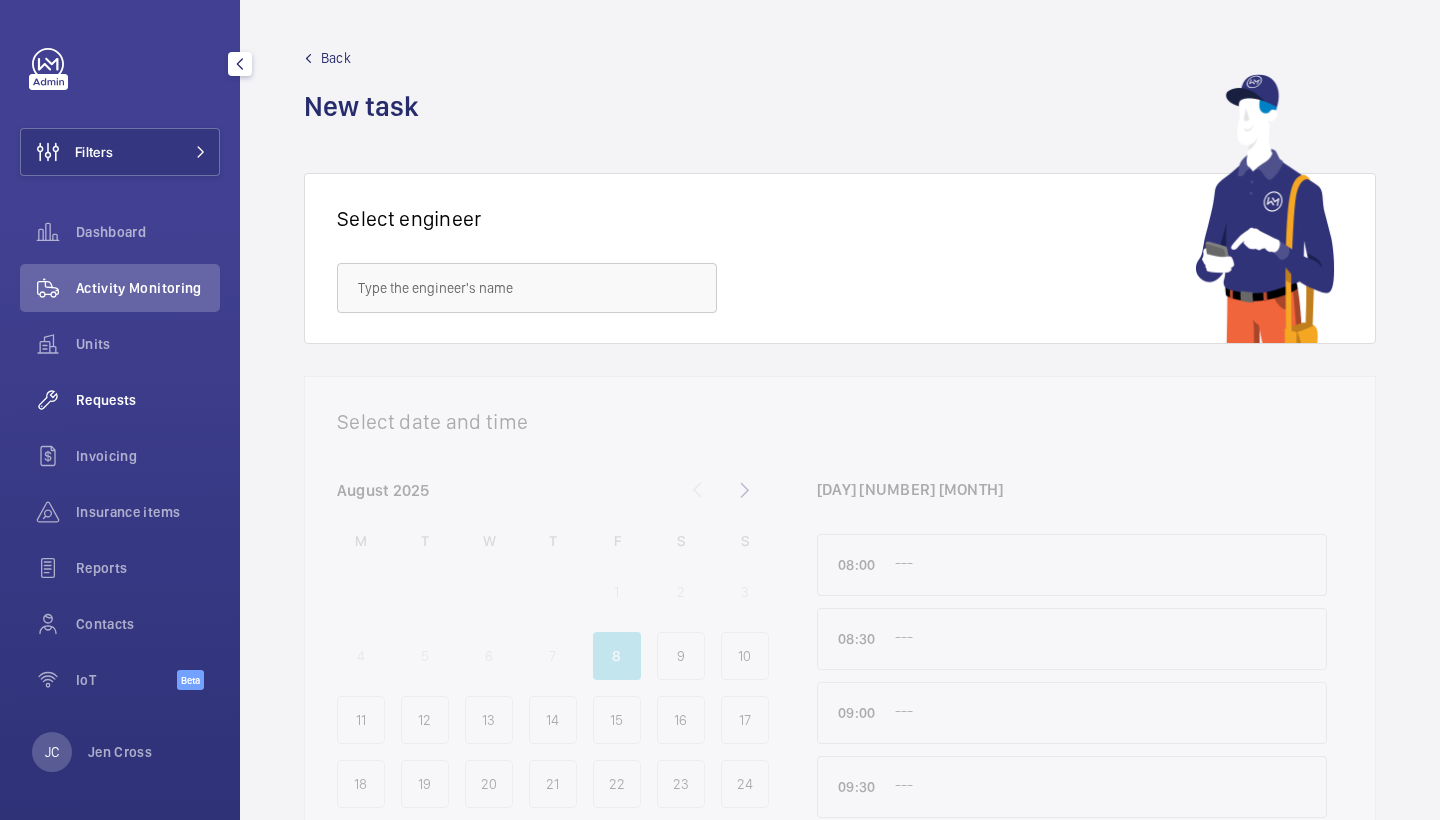 click on "Requests" 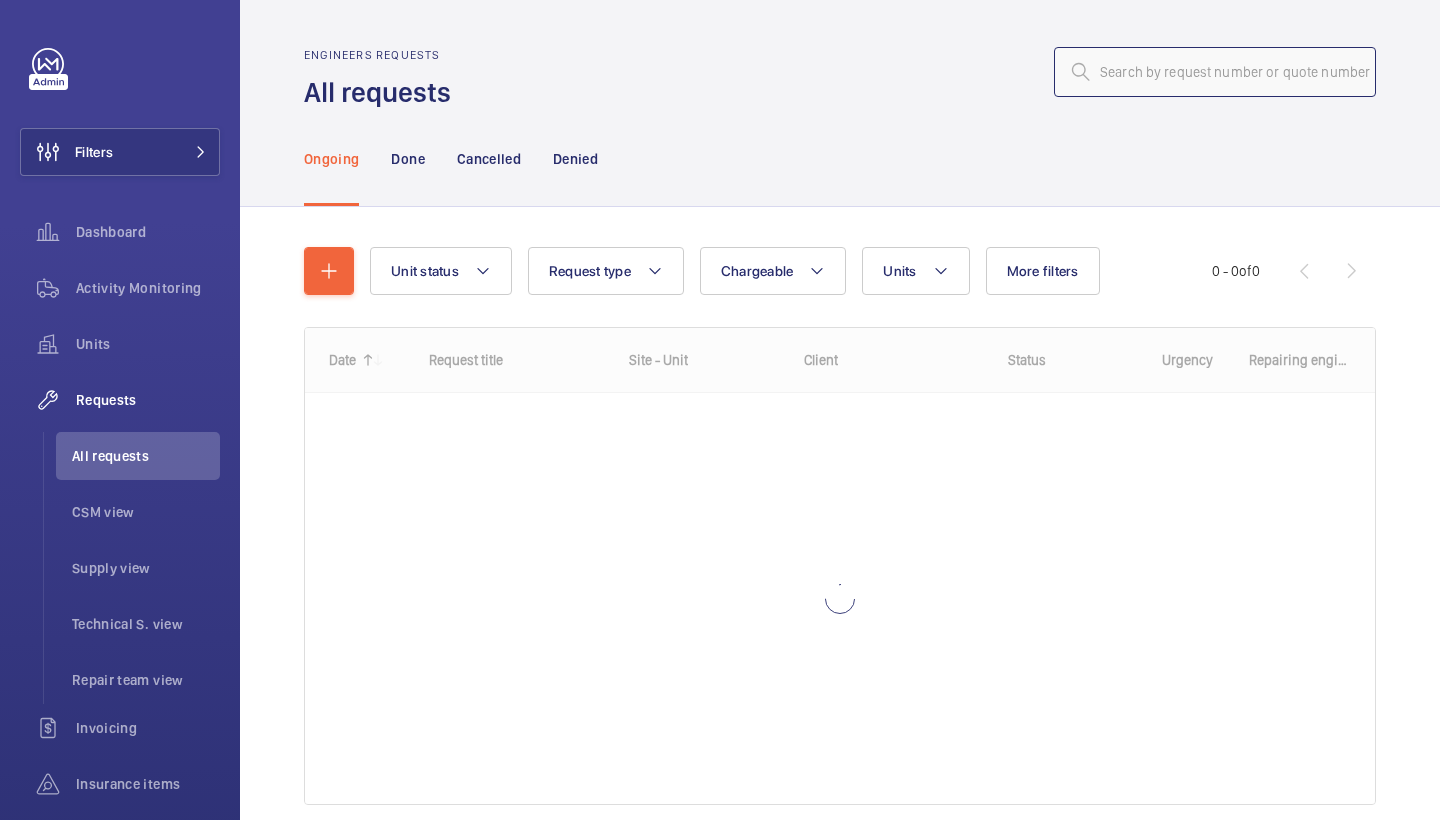click 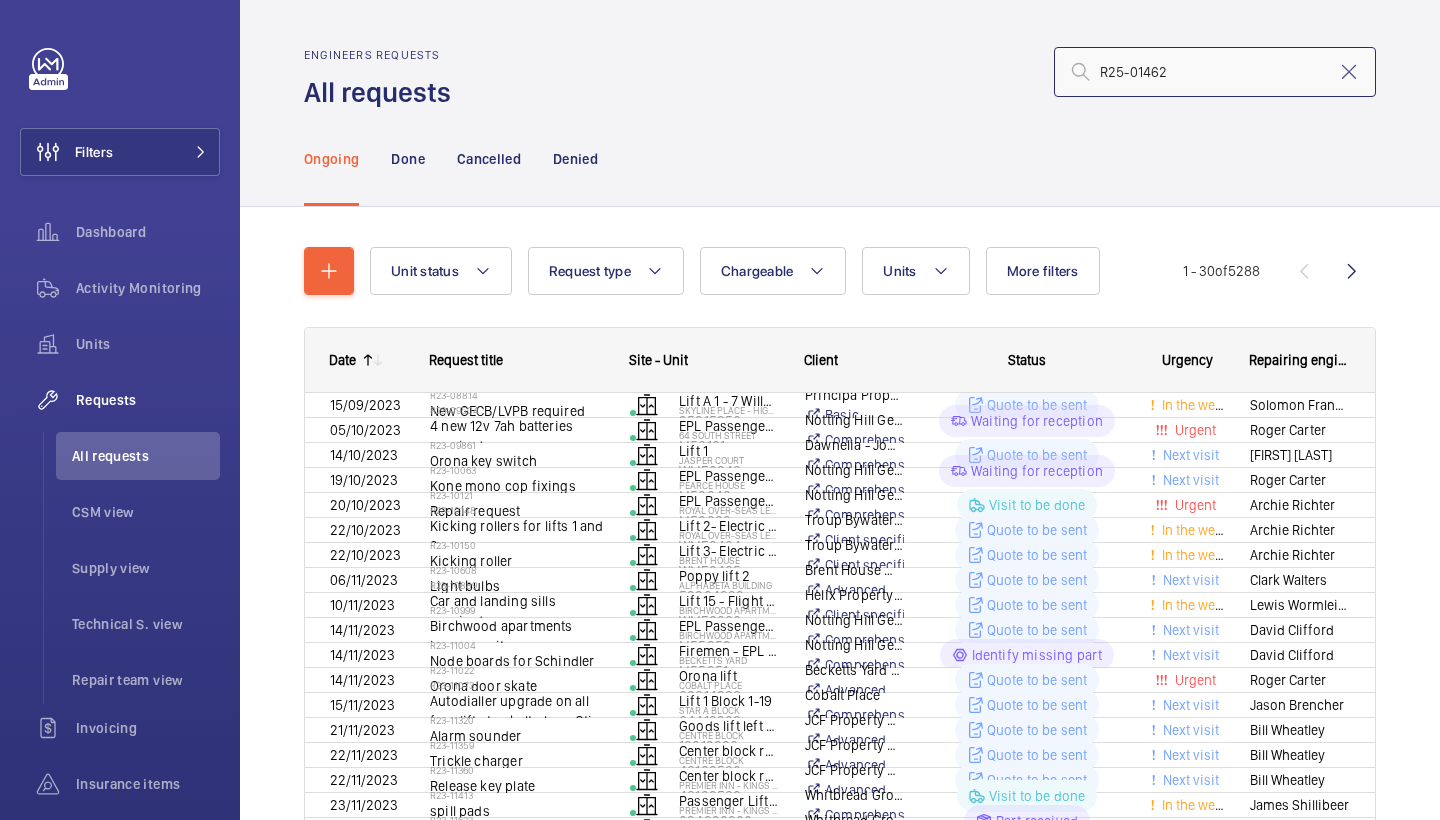 type on "R25-01462" 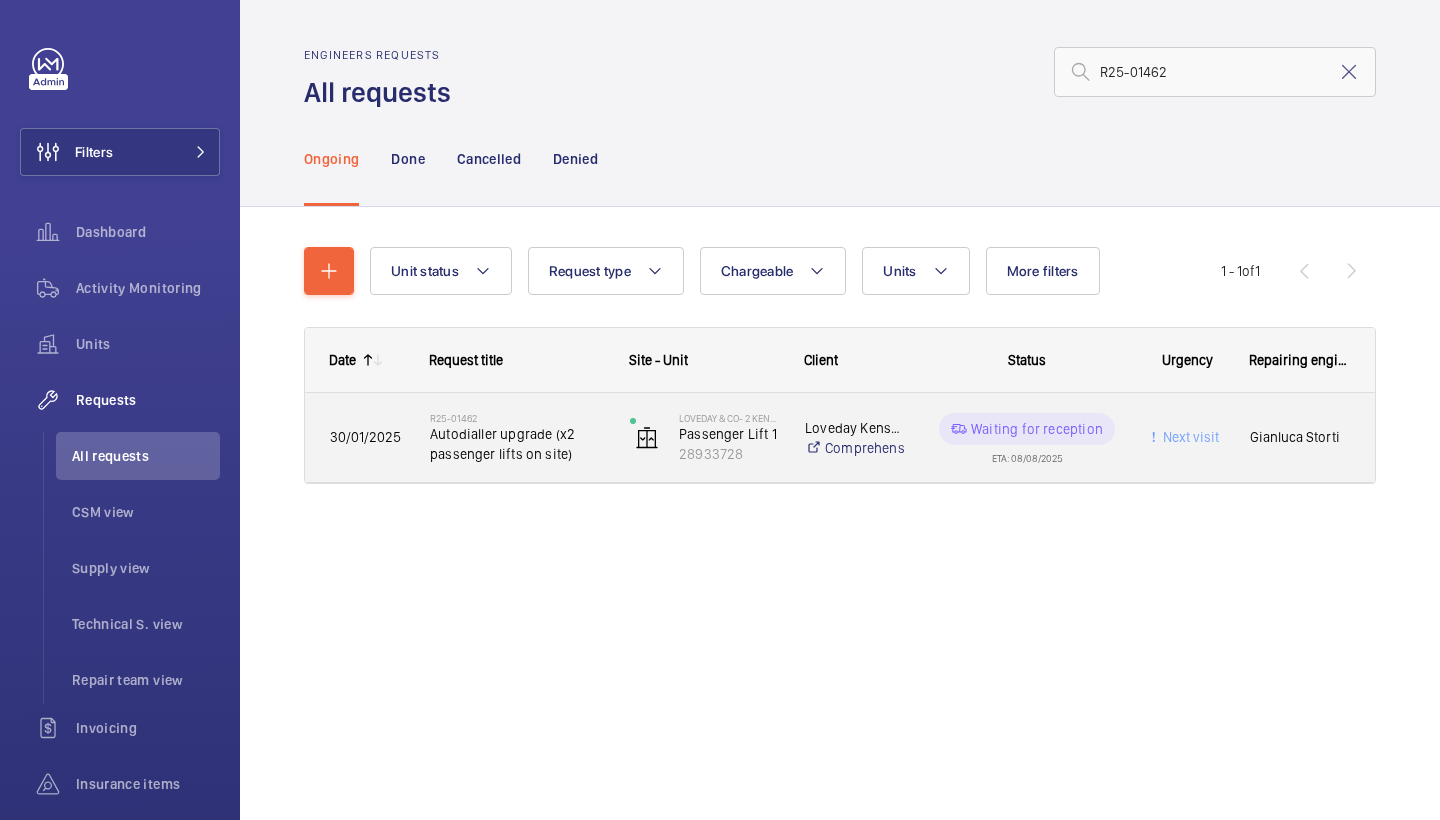 click on "R25-01462   Autodialler upgrade (x2 passenger lifts on site)" 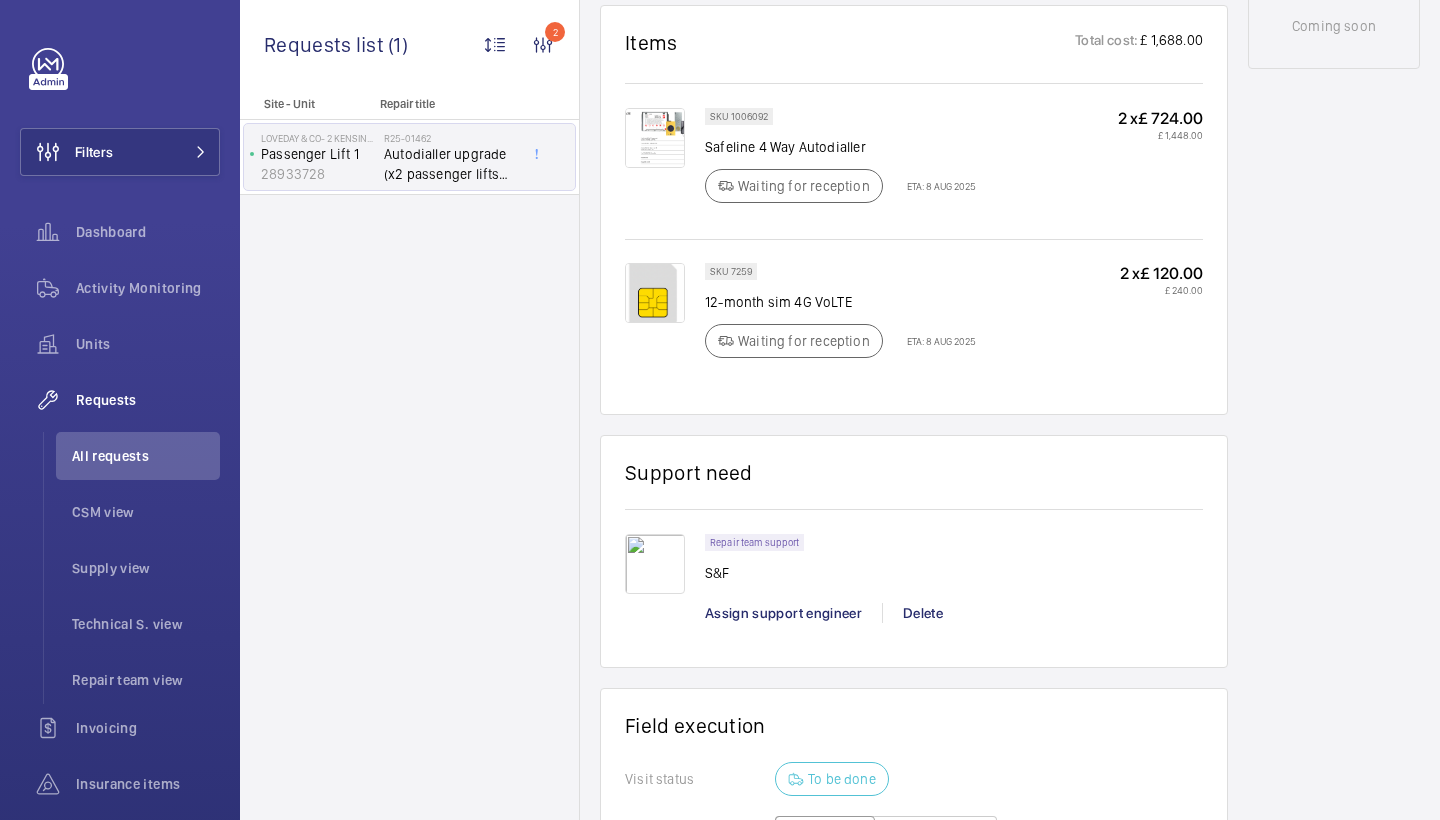 scroll, scrollTop: 1174, scrollLeft: 0, axis: vertical 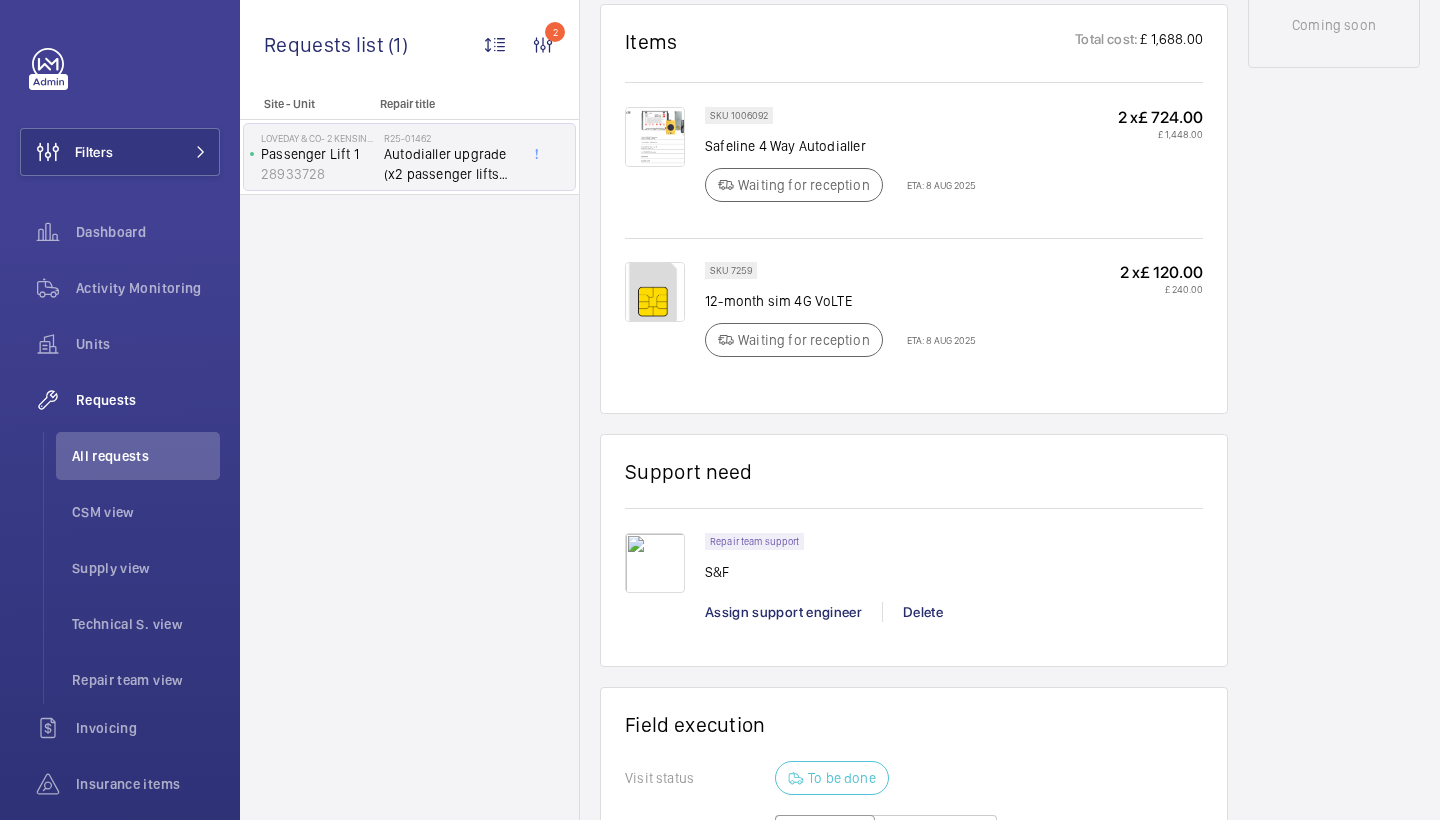 click on "Assign support engineer" 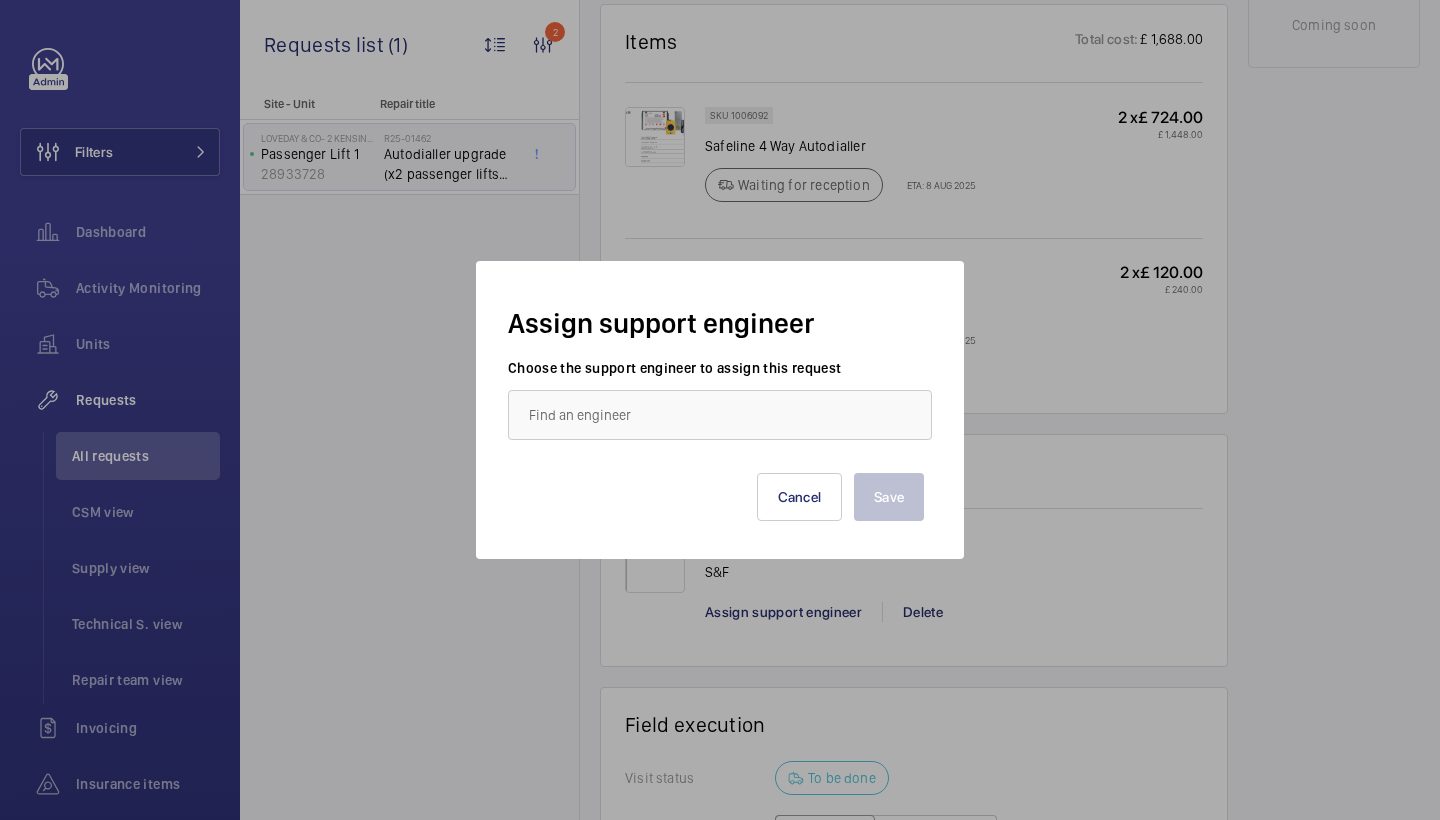 click on "Save  Cancel" at bounding box center (720, 481) 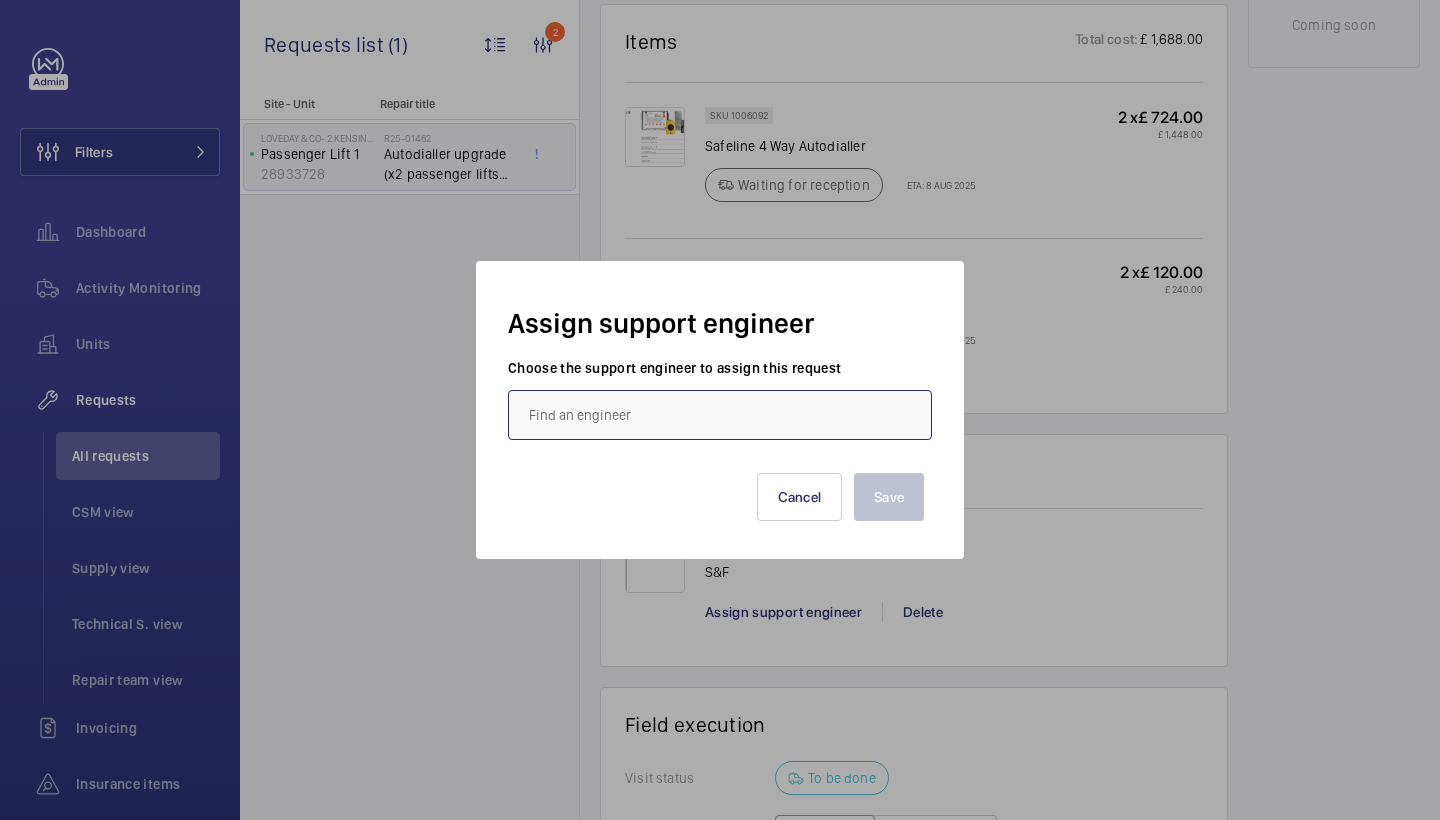 click at bounding box center (720, 415) 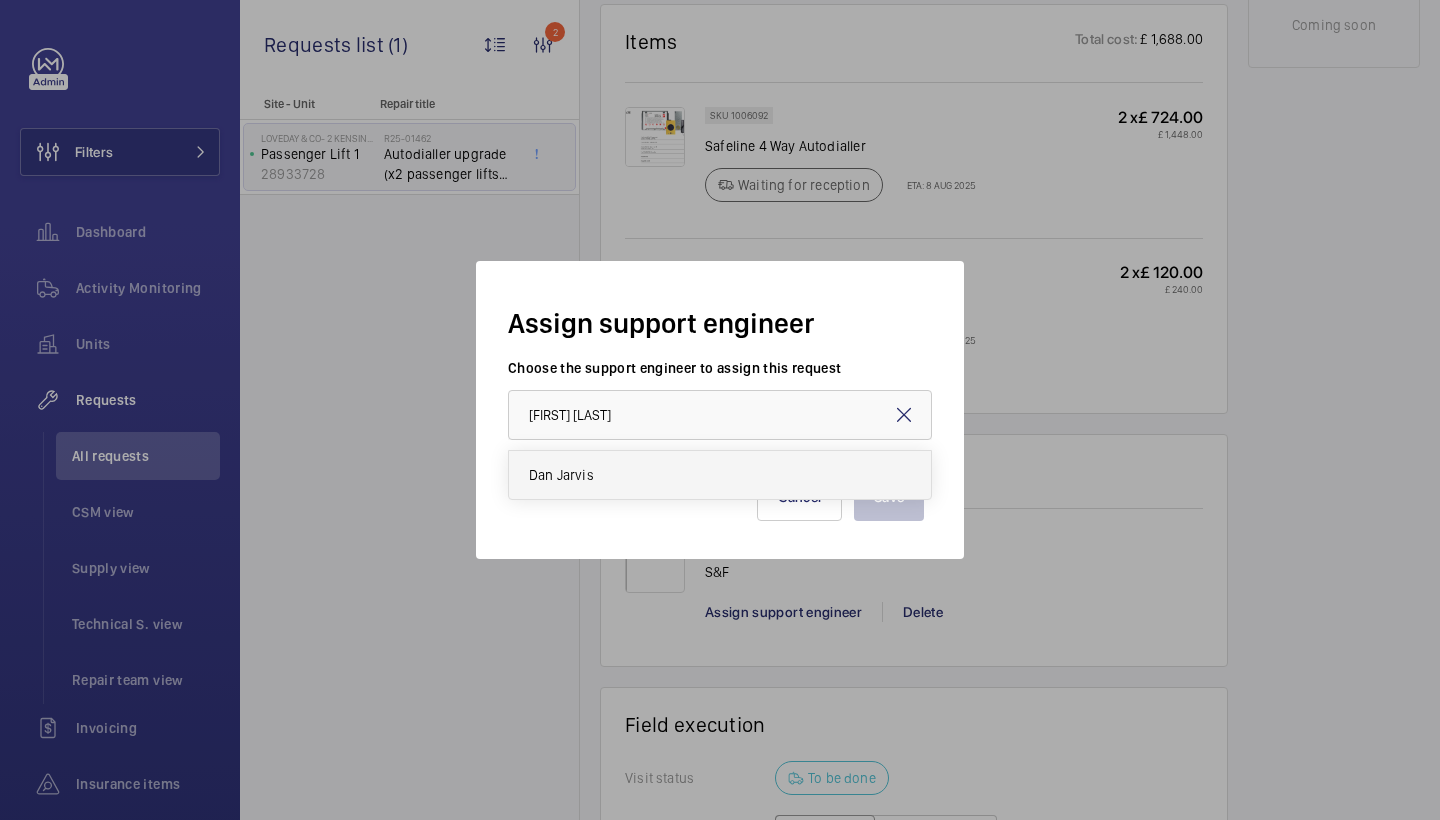 click on "Dan Jarvis" at bounding box center (720, 475) 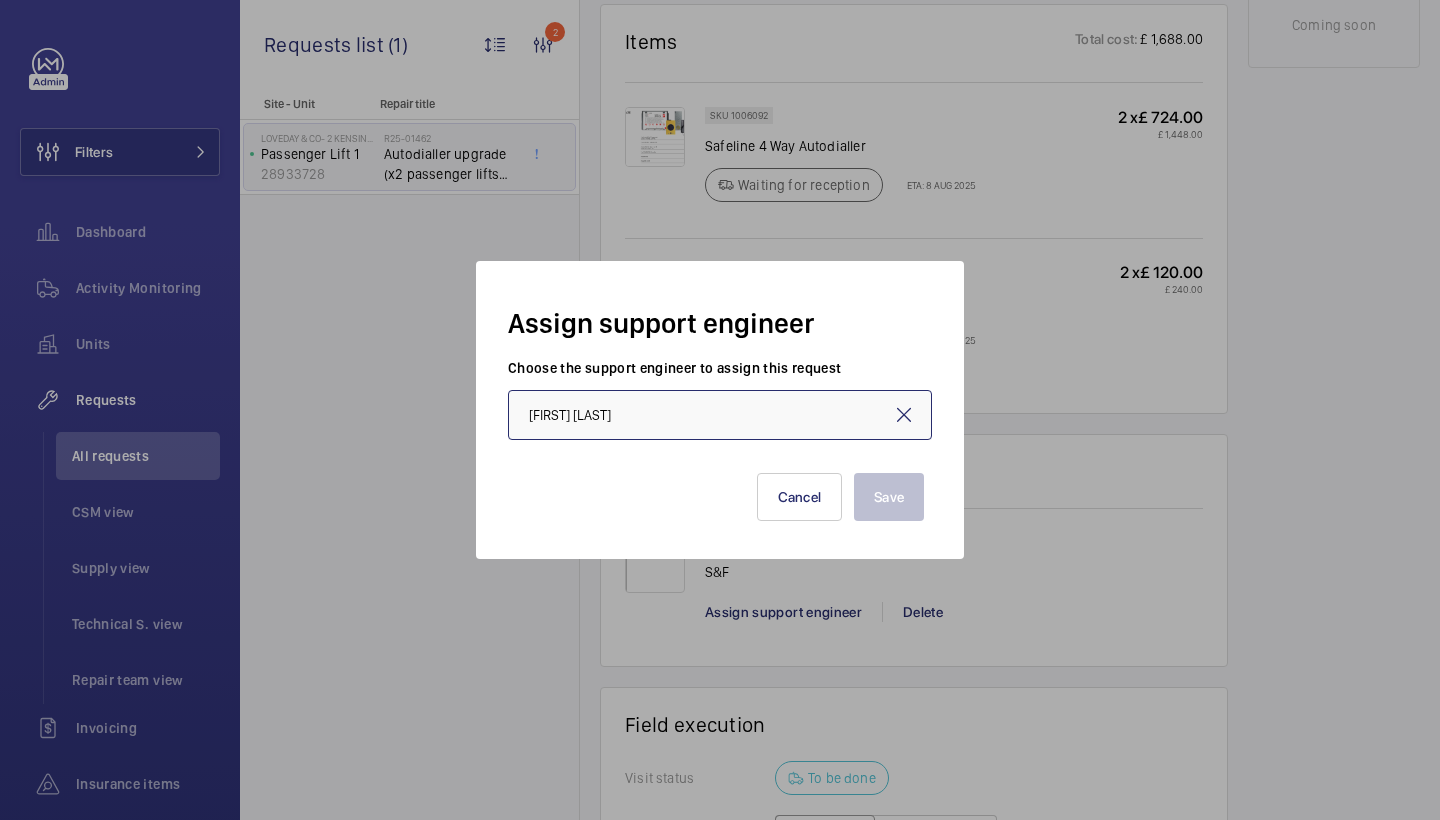 type on "Dan Jarvis" 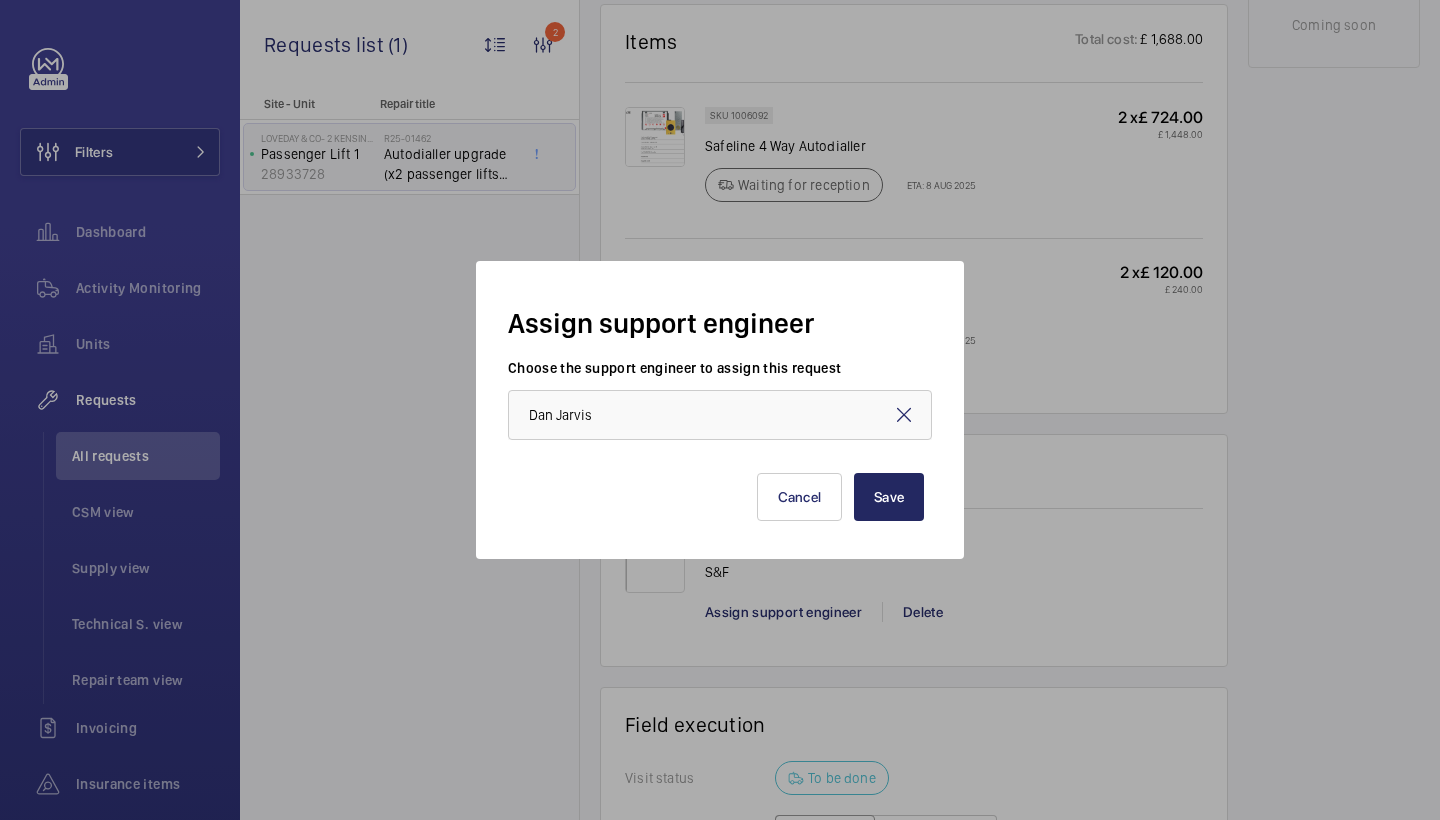 click on "Save" at bounding box center [889, 497] 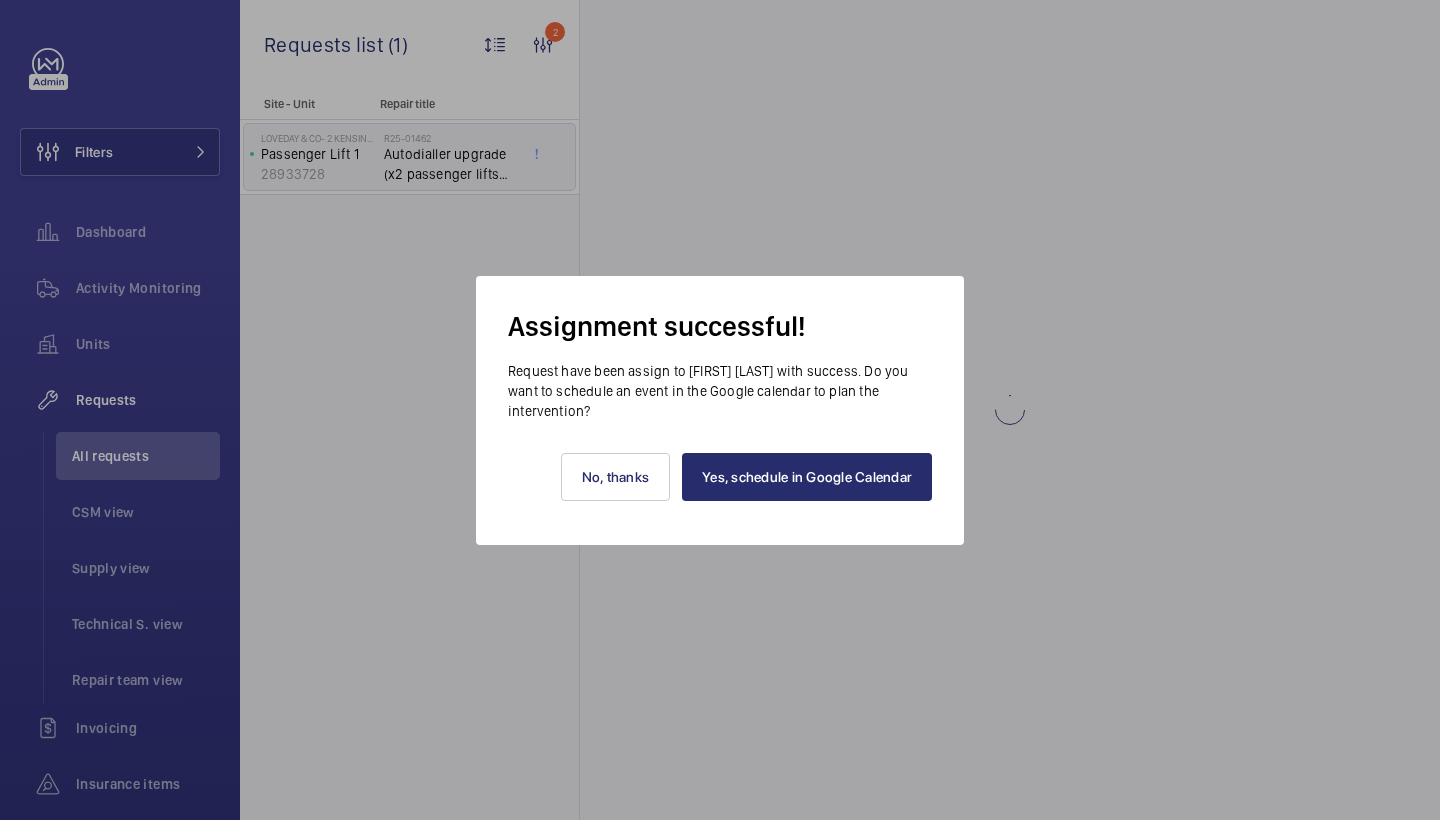 click on "Yes, schedule in Google Calendar" at bounding box center (807, 477) 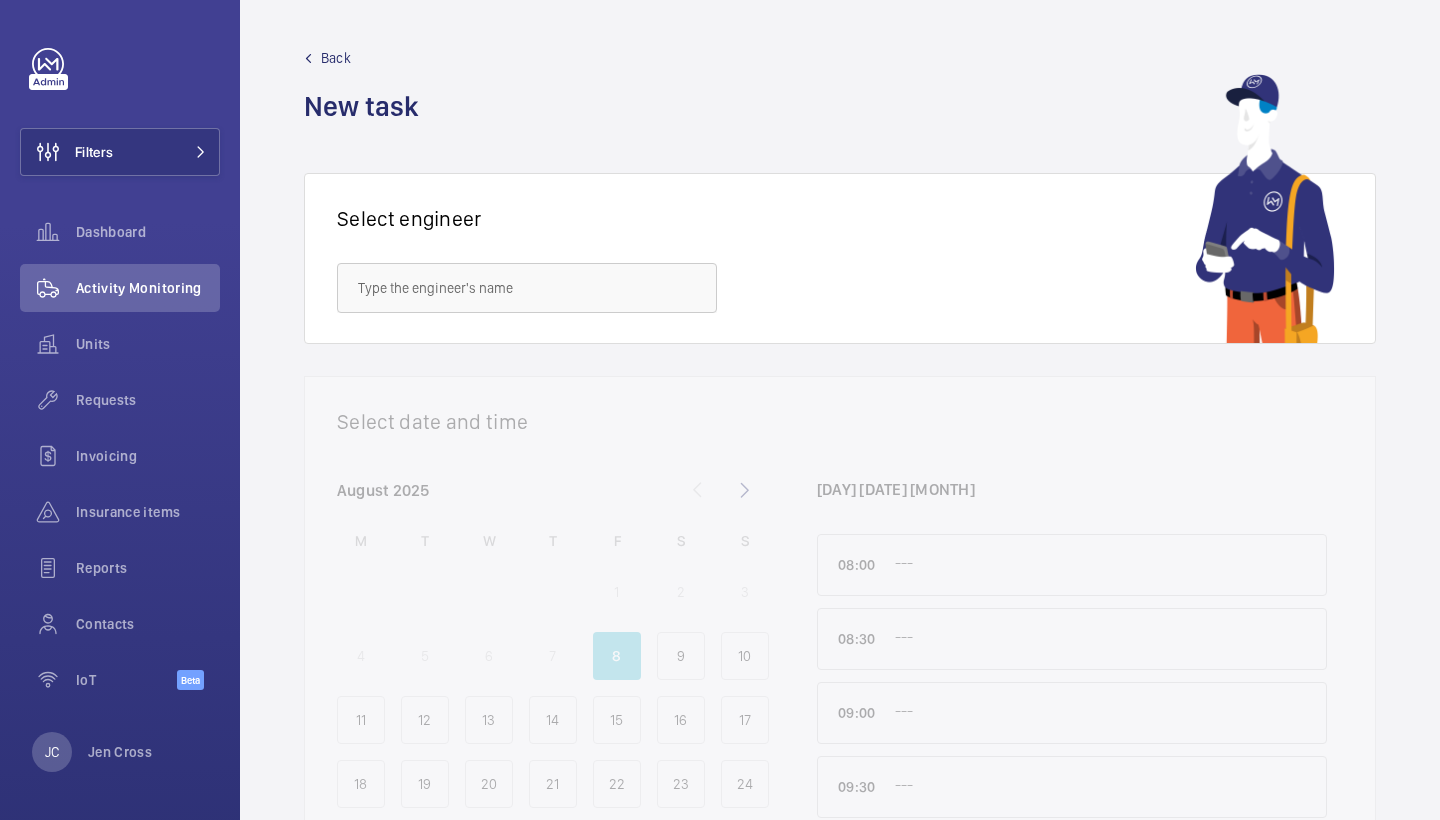 scroll, scrollTop: 0, scrollLeft: 0, axis: both 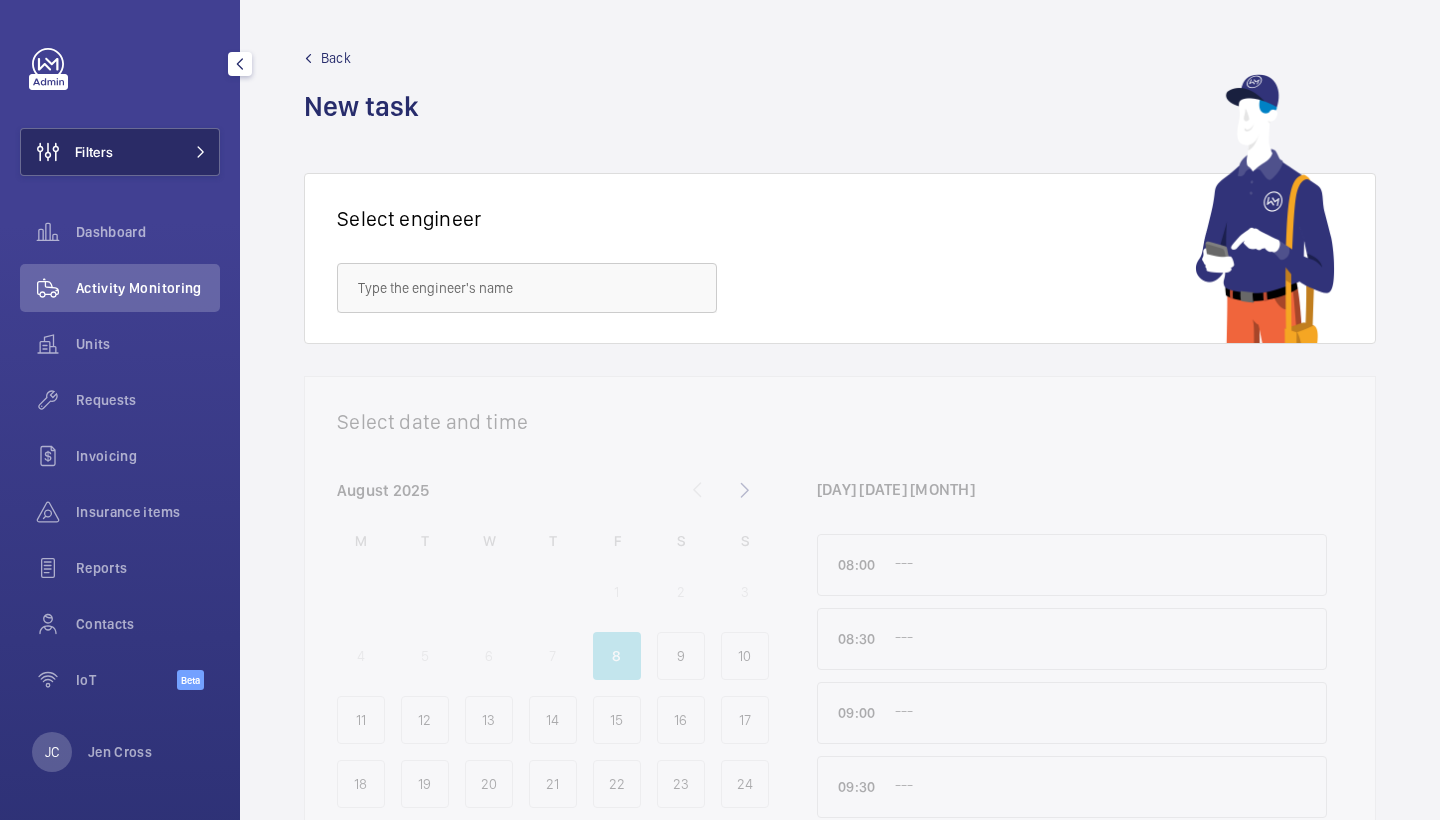click on "Filters" 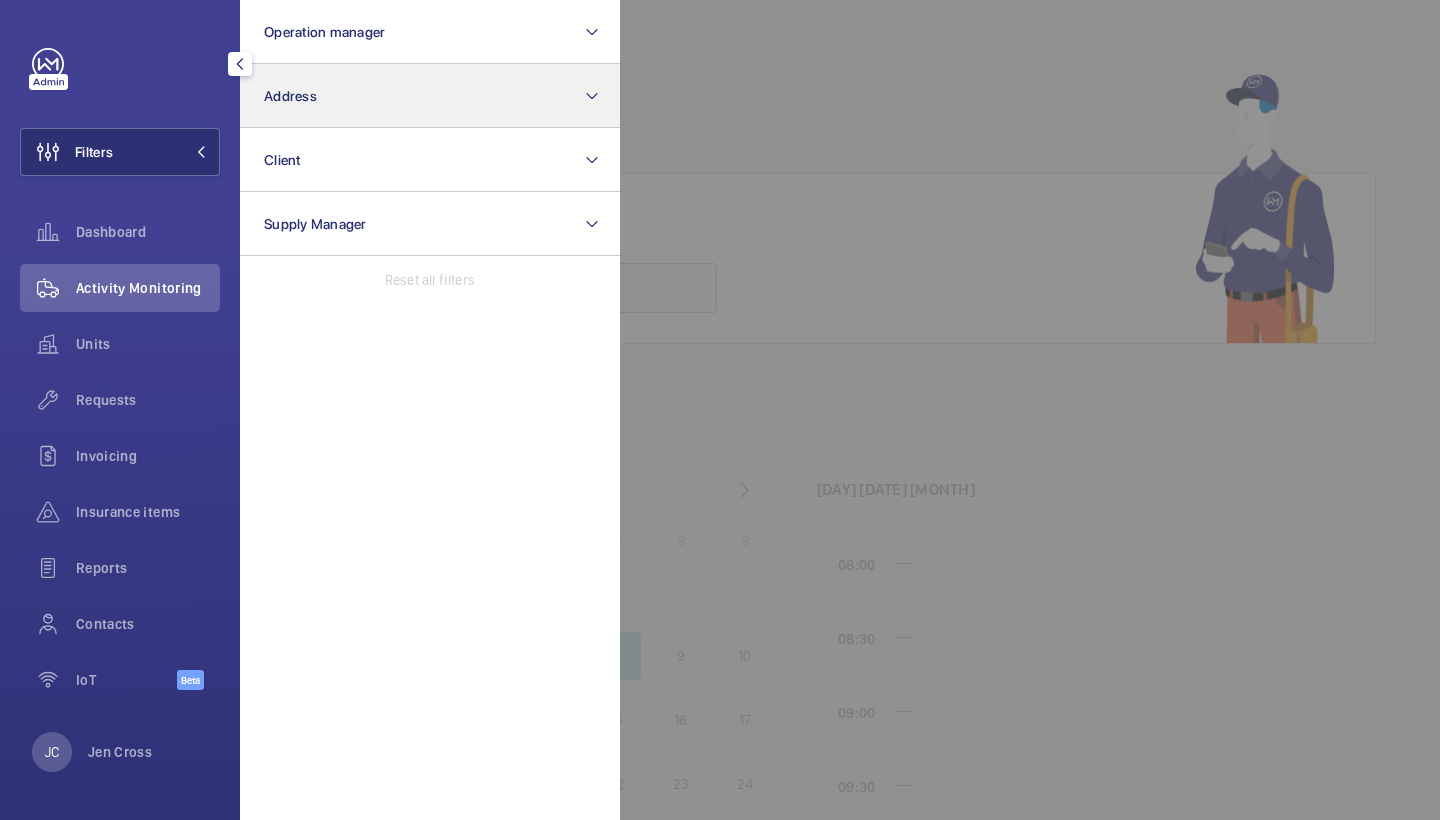 click on "Address" 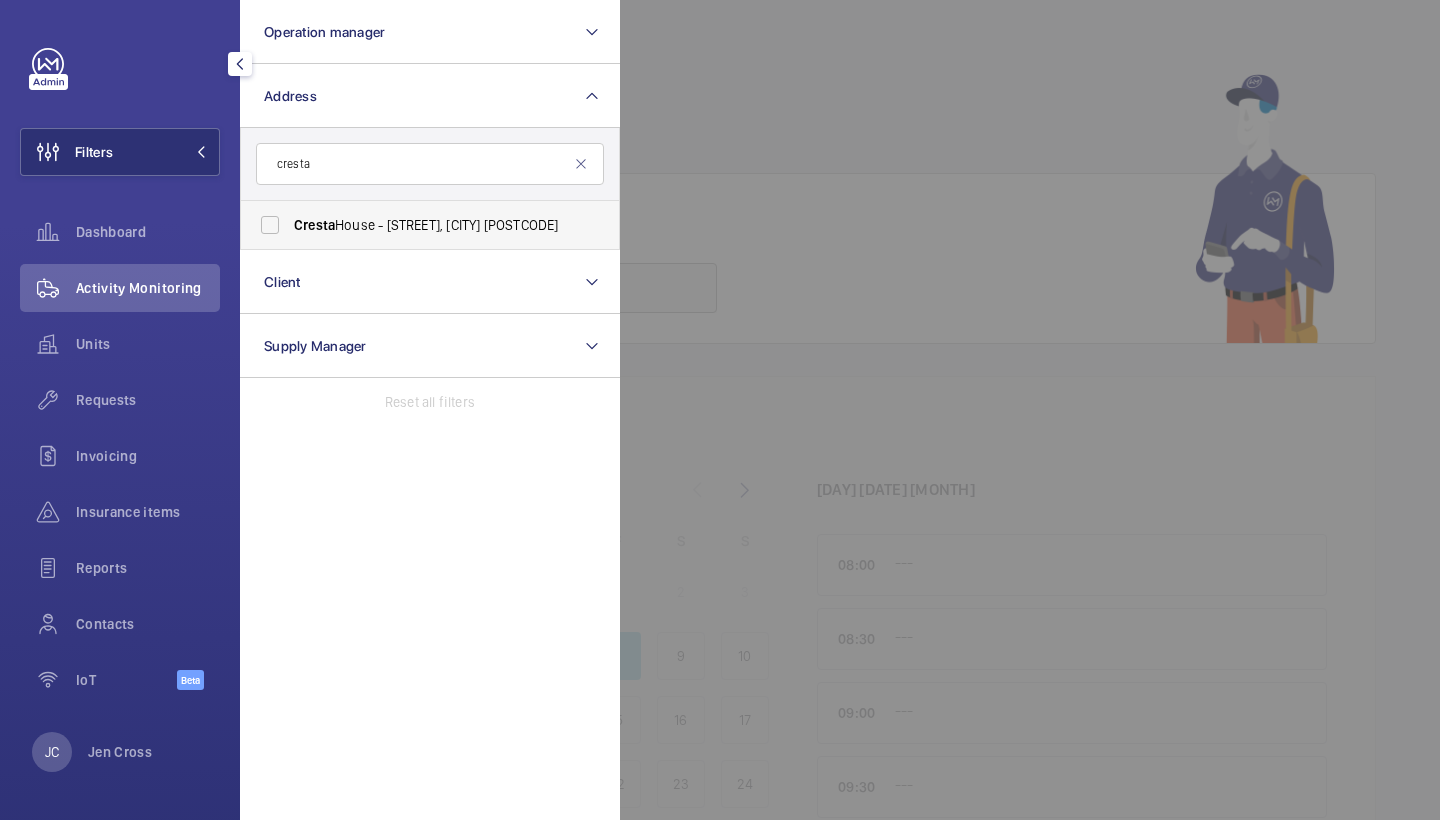 type on "cresta" 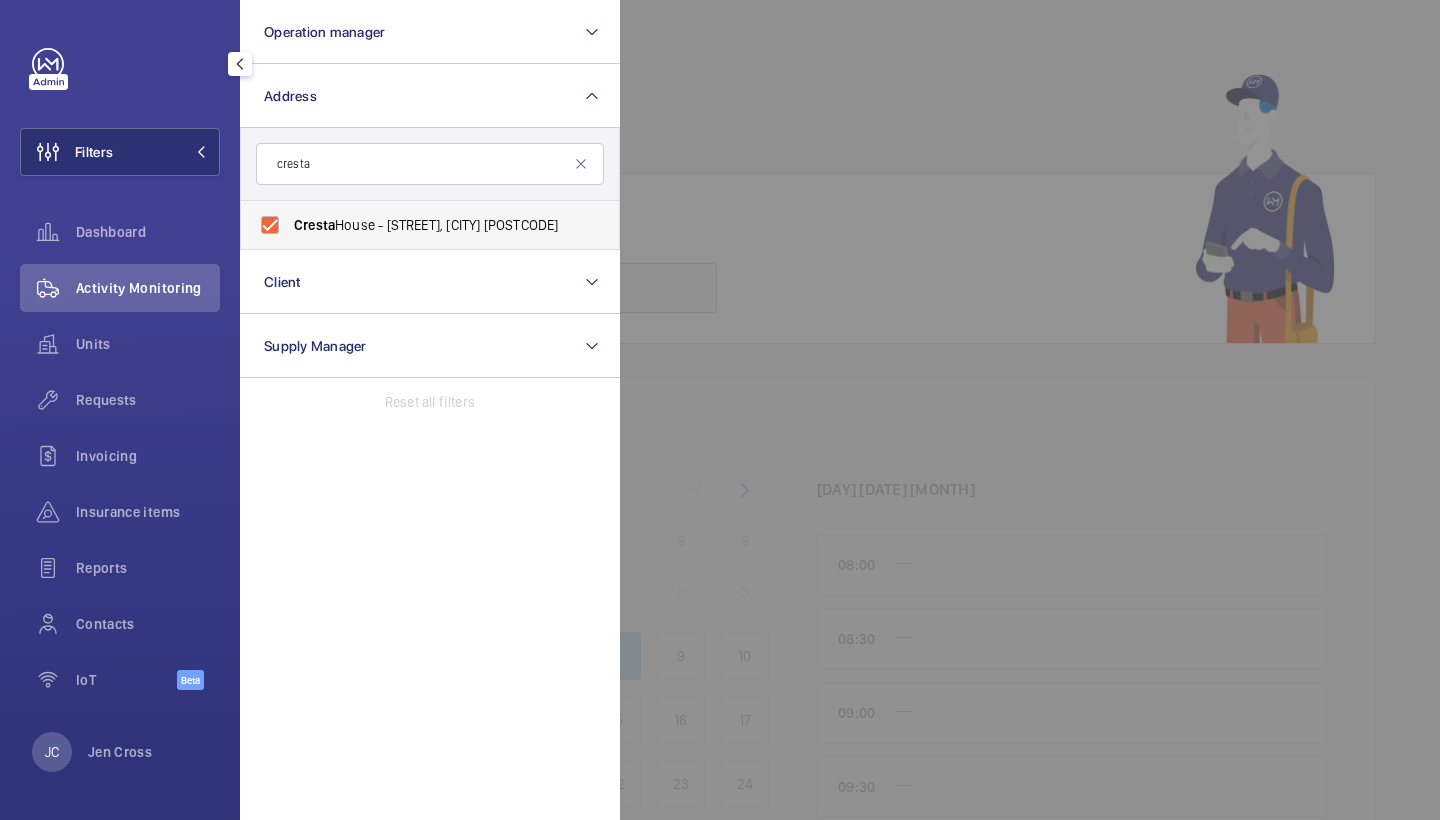 checkbox on "true" 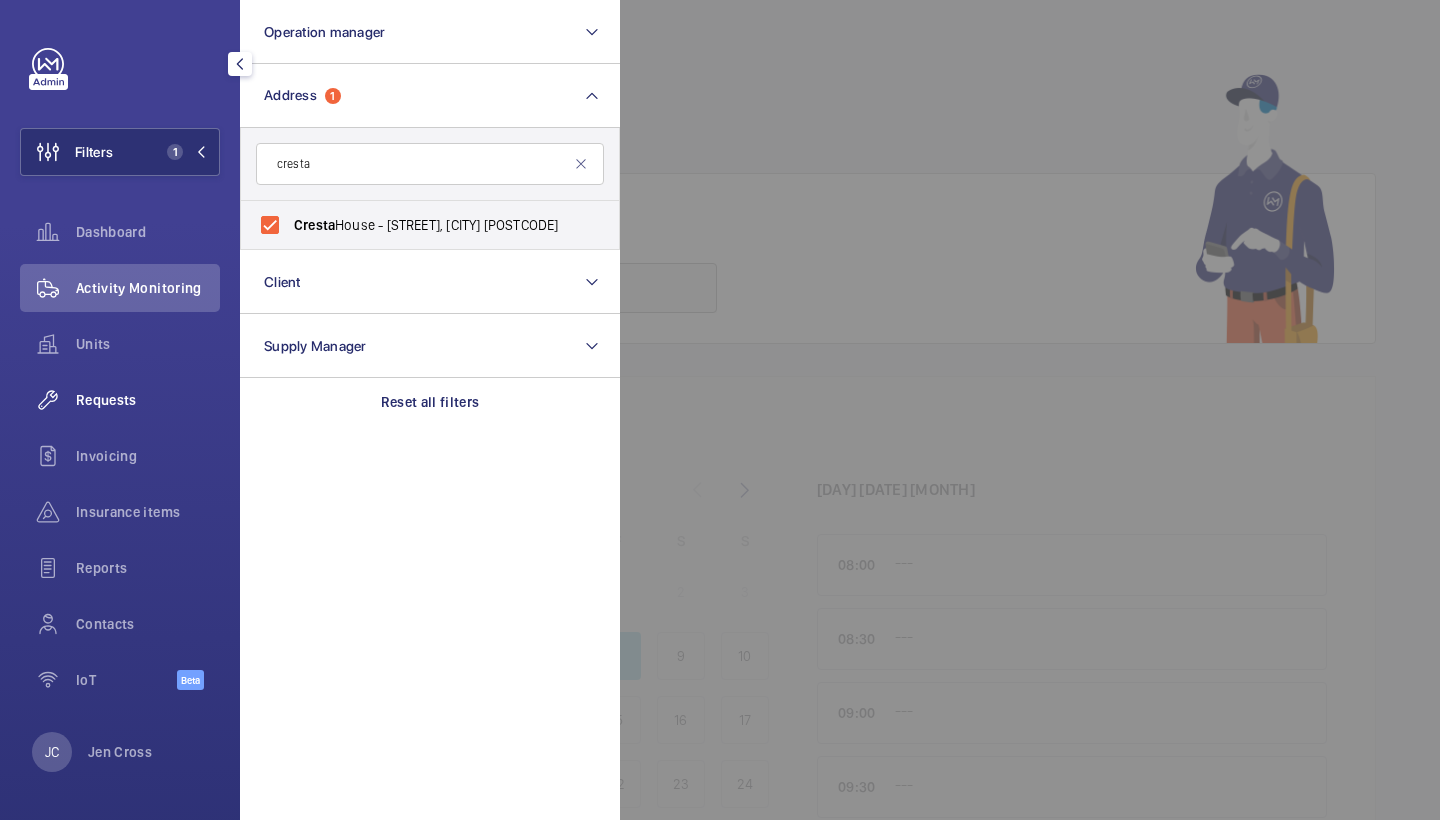 click on "Requests" 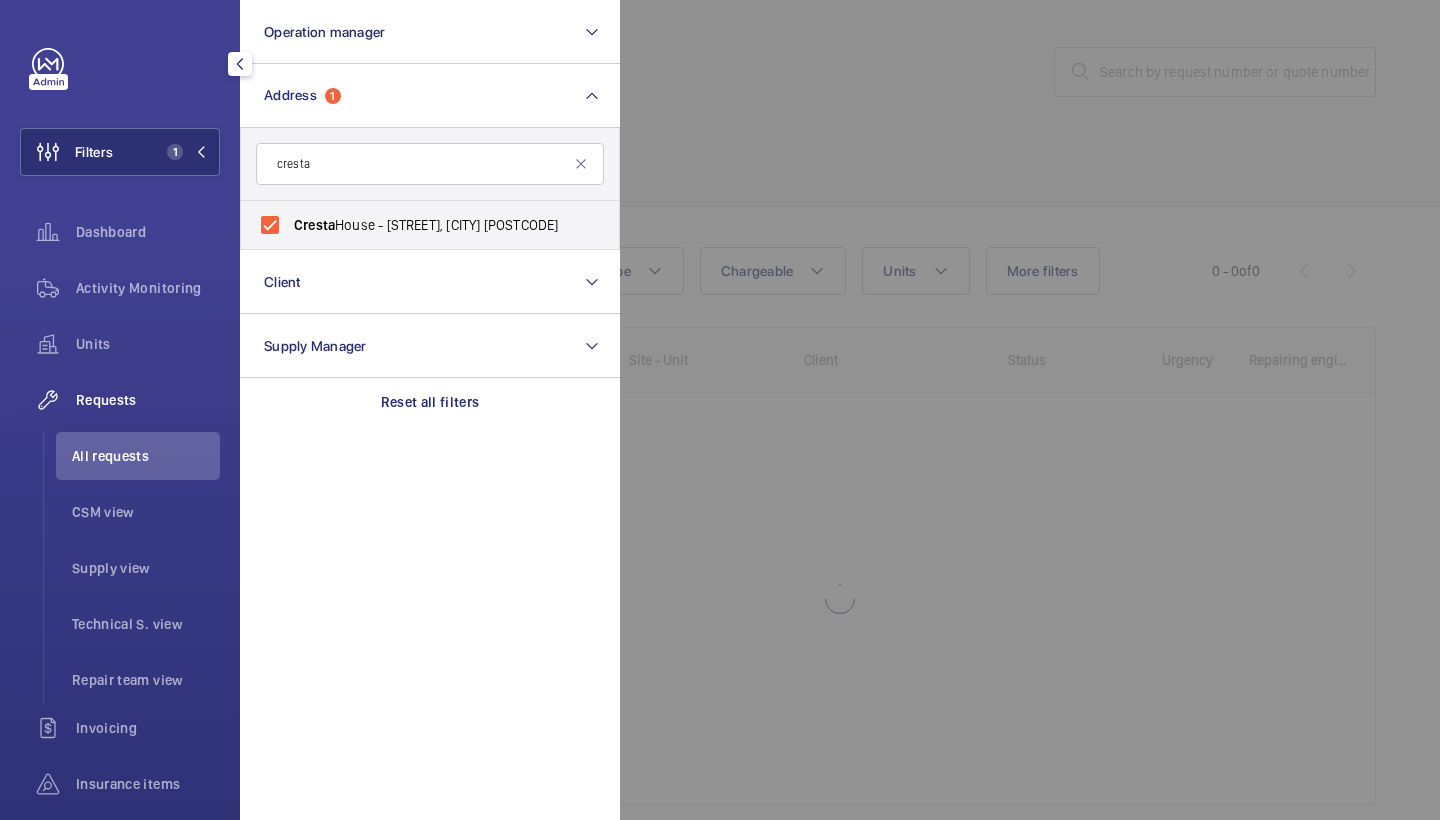 click 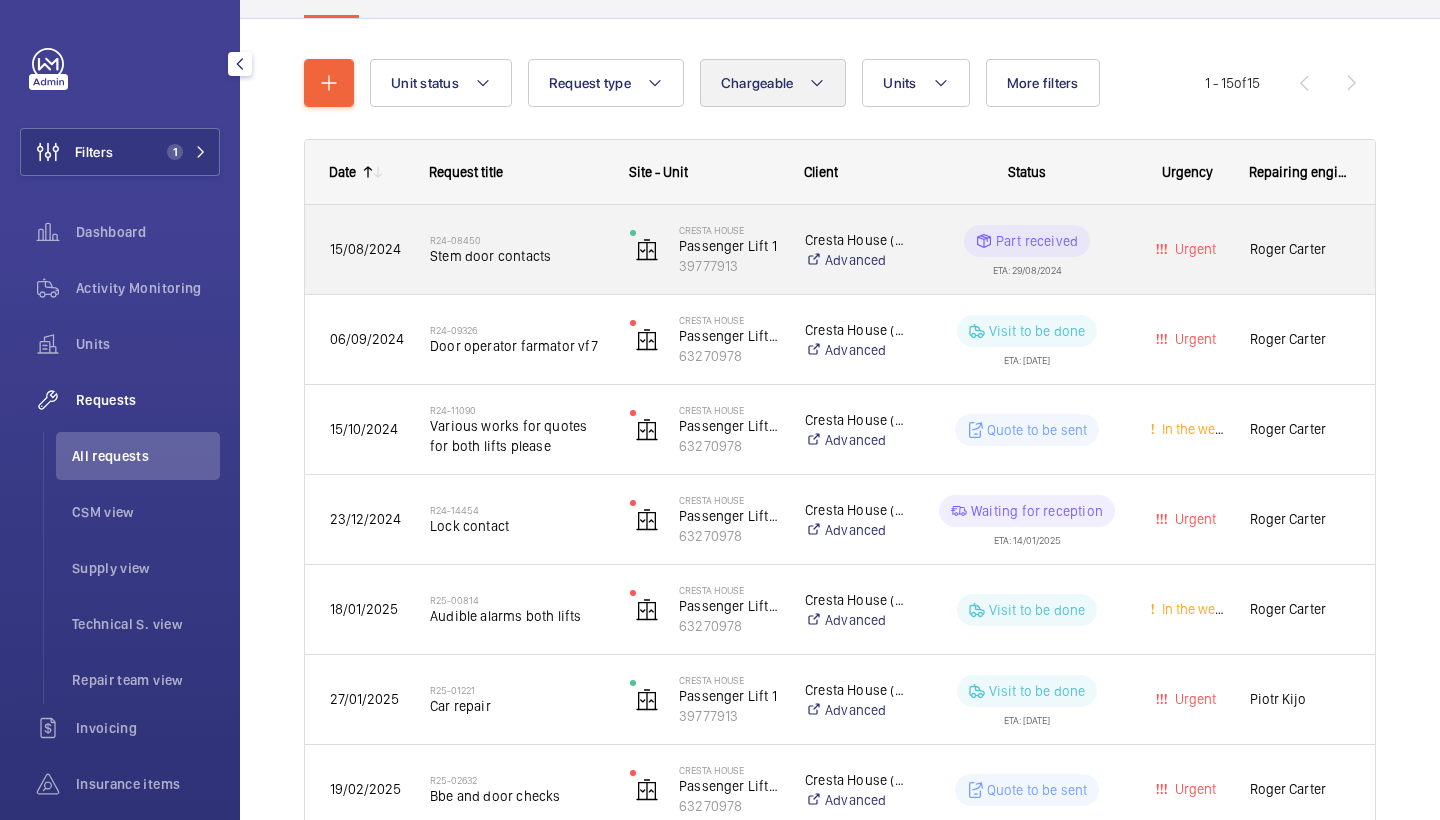 scroll, scrollTop: 166, scrollLeft: 0, axis: vertical 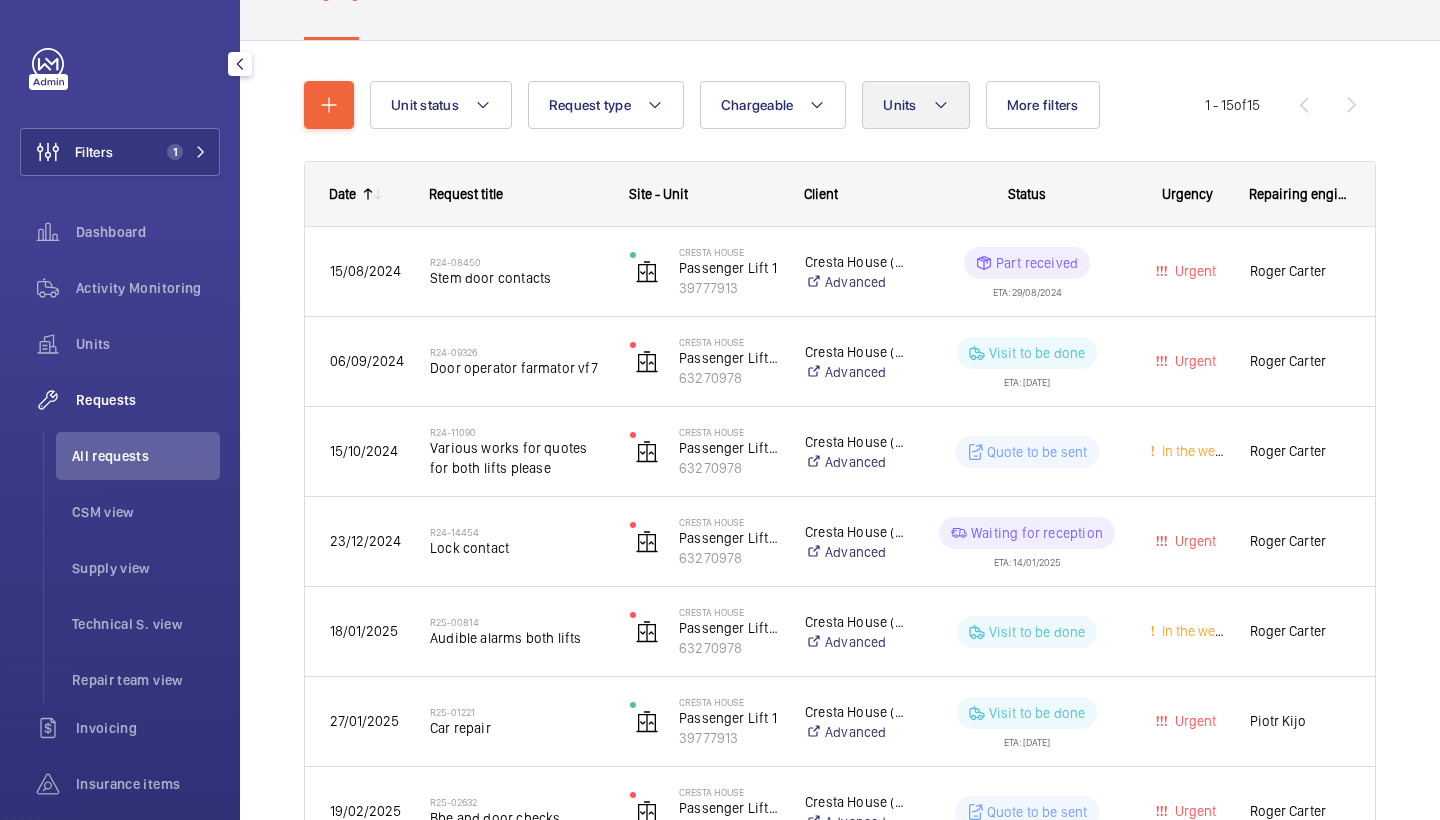 click 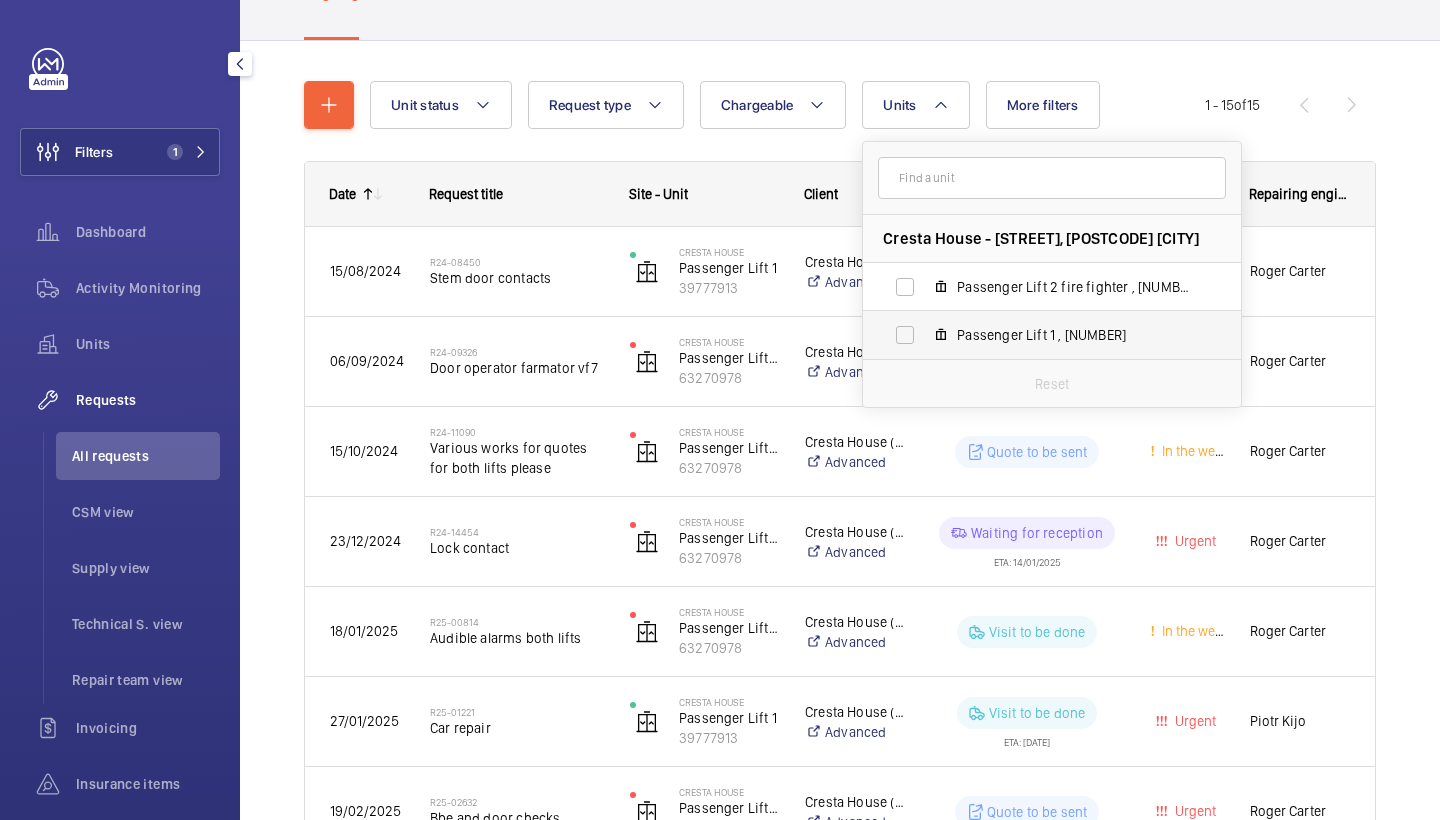 click on "Passenger Lift 1 , 39777913" at bounding box center (1036, 335) 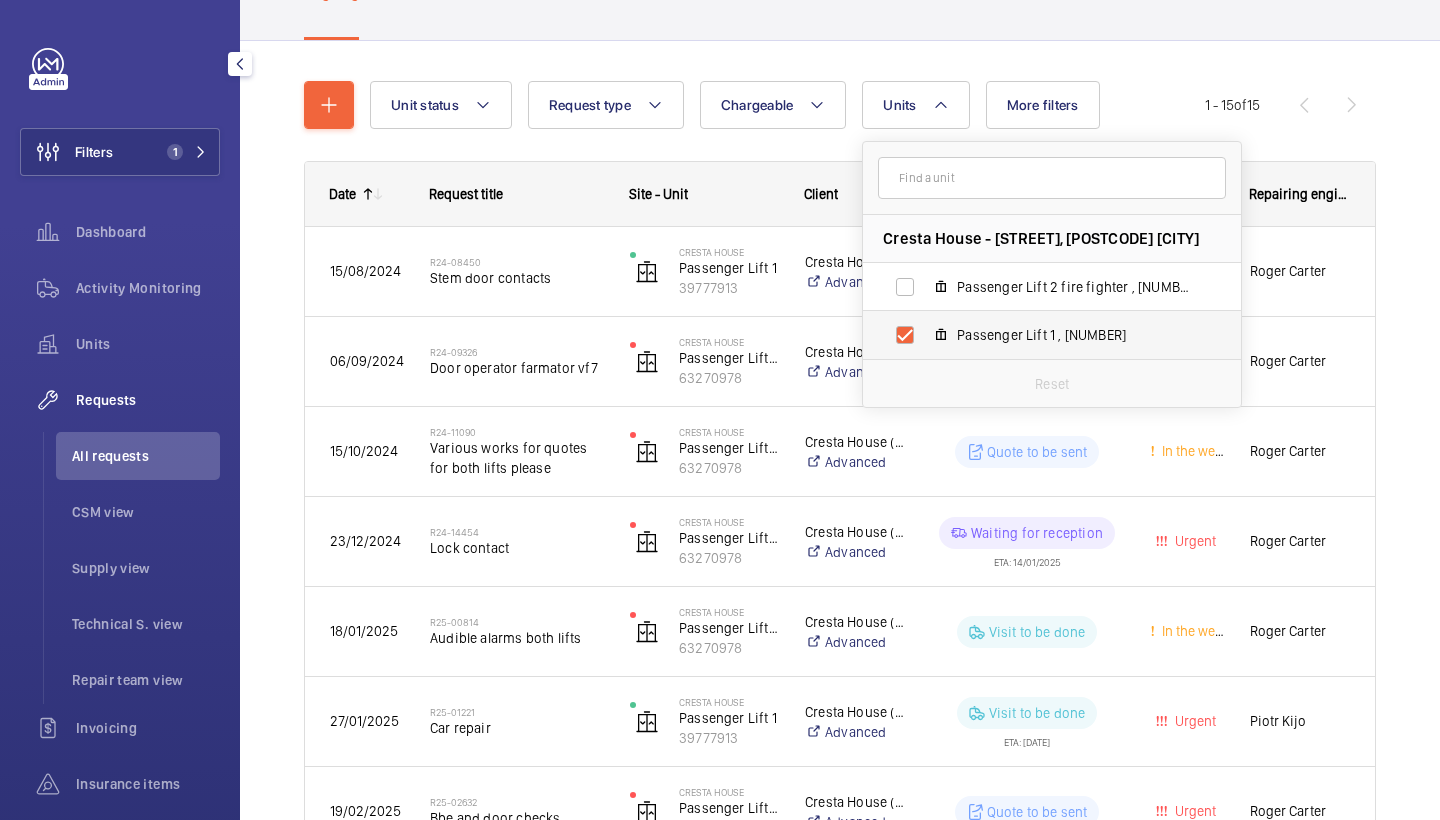 checkbox on "true" 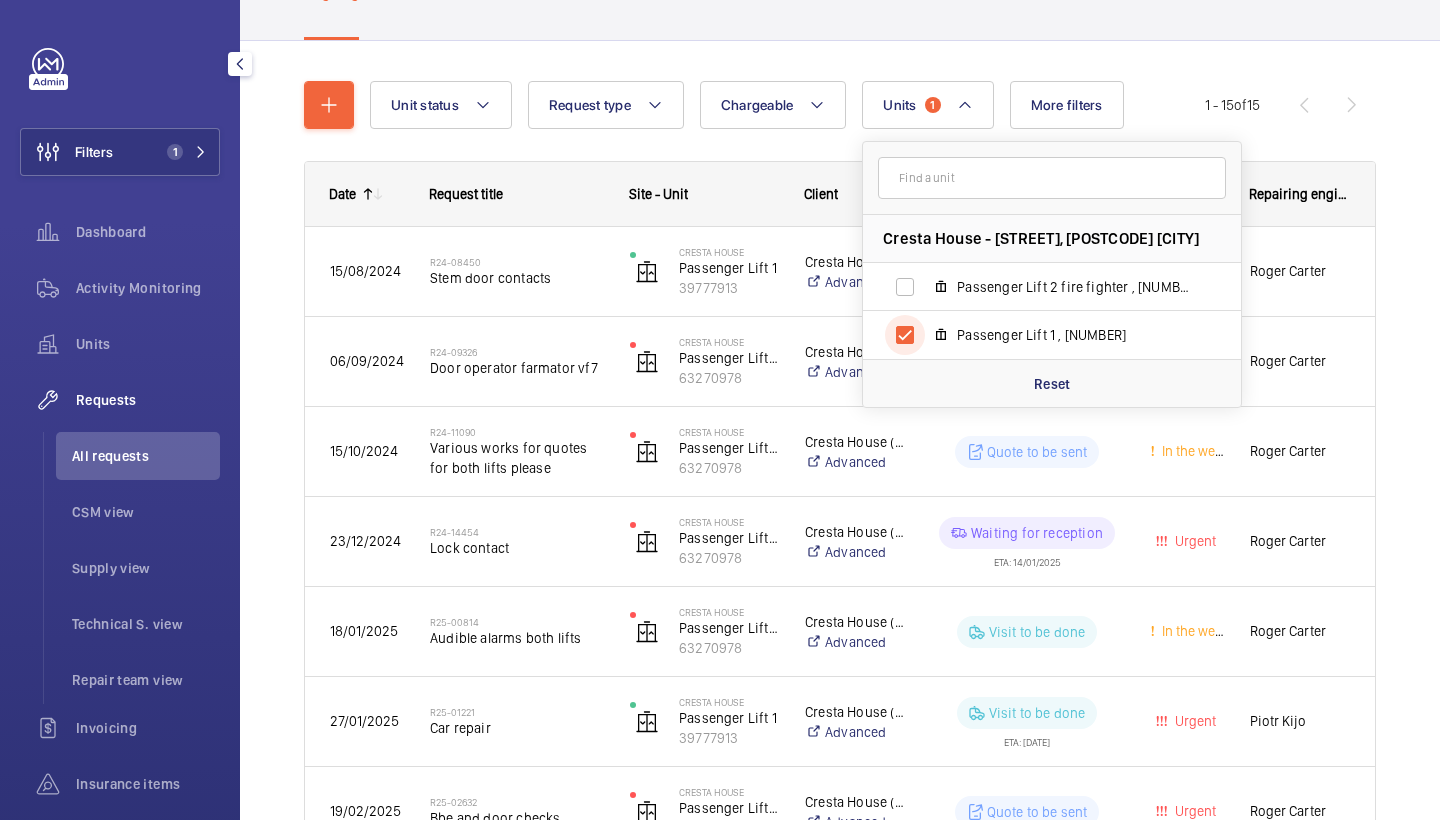 scroll, scrollTop: 81, scrollLeft: 0, axis: vertical 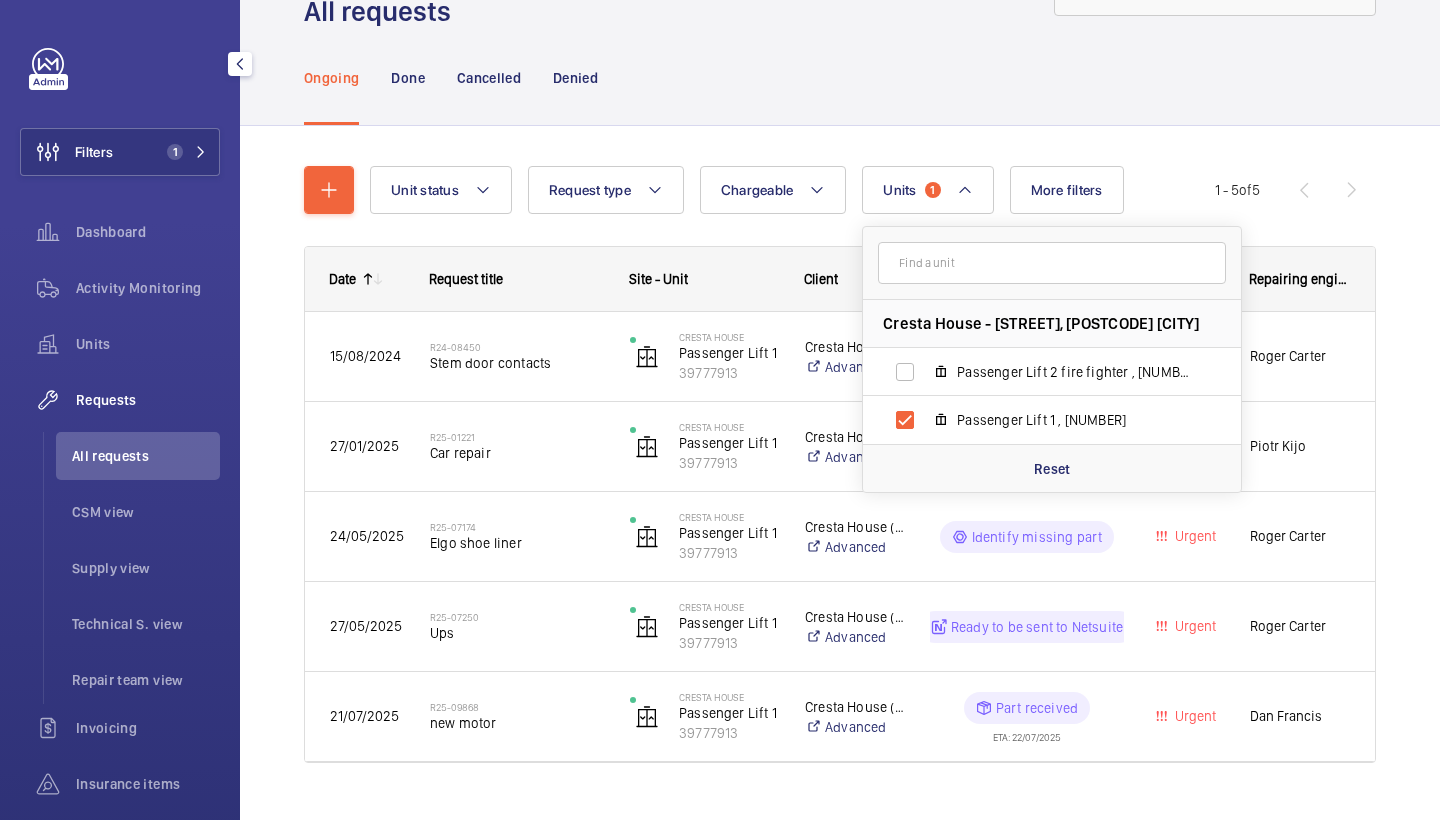 click on "Ongoing Done Cancelled Denied" 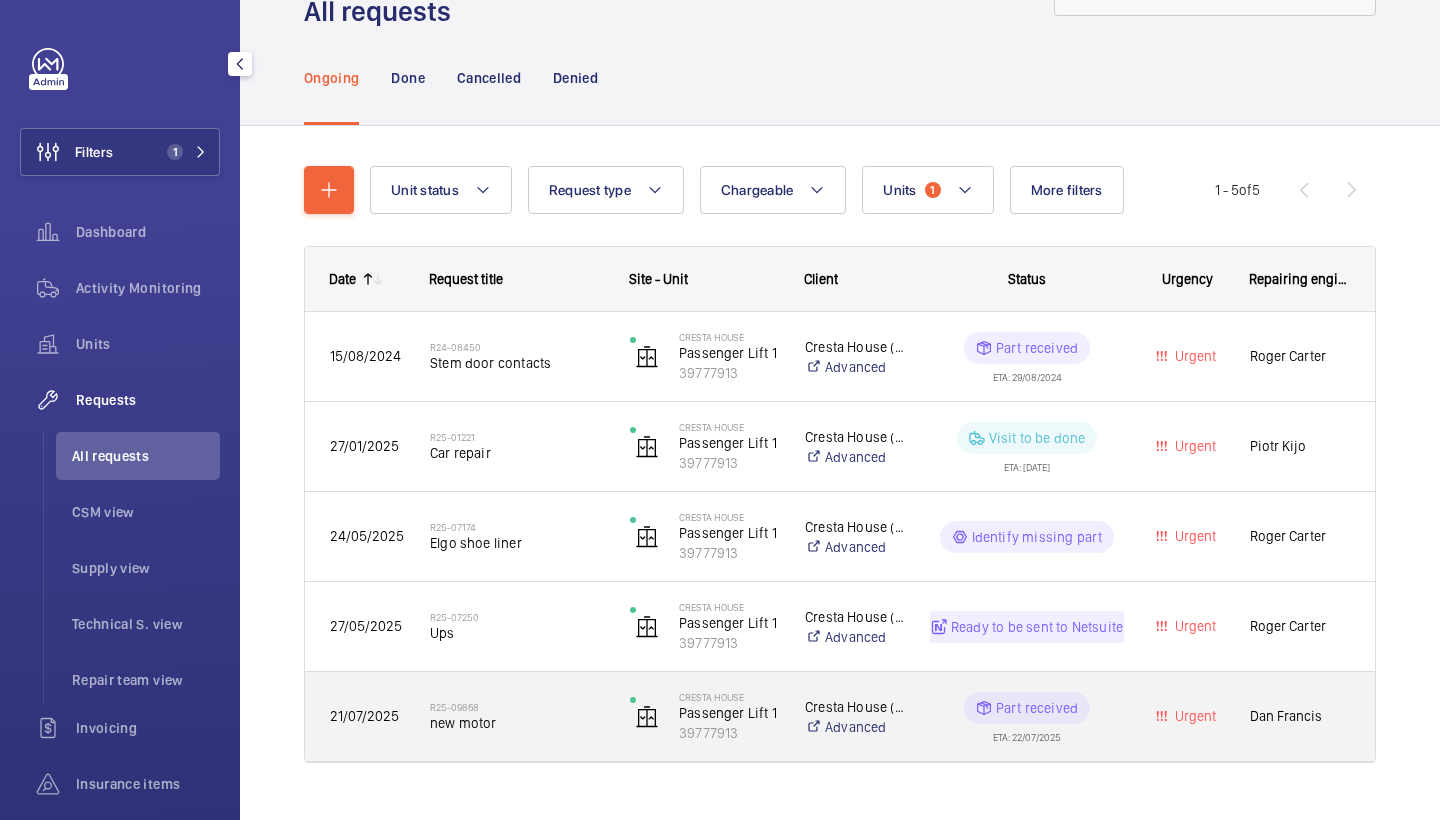 click on "new motor" 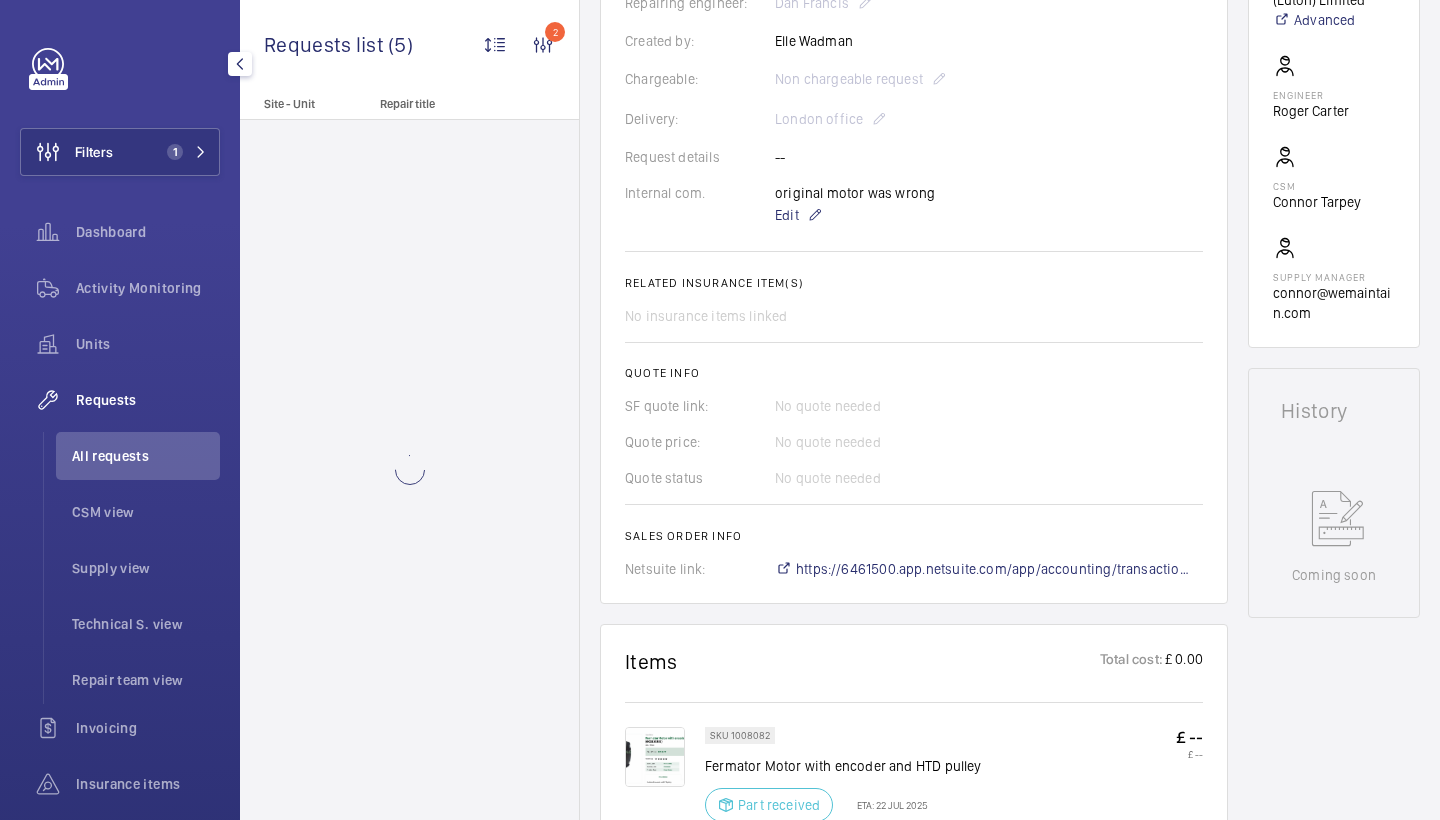 scroll, scrollTop: 610, scrollLeft: 0, axis: vertical 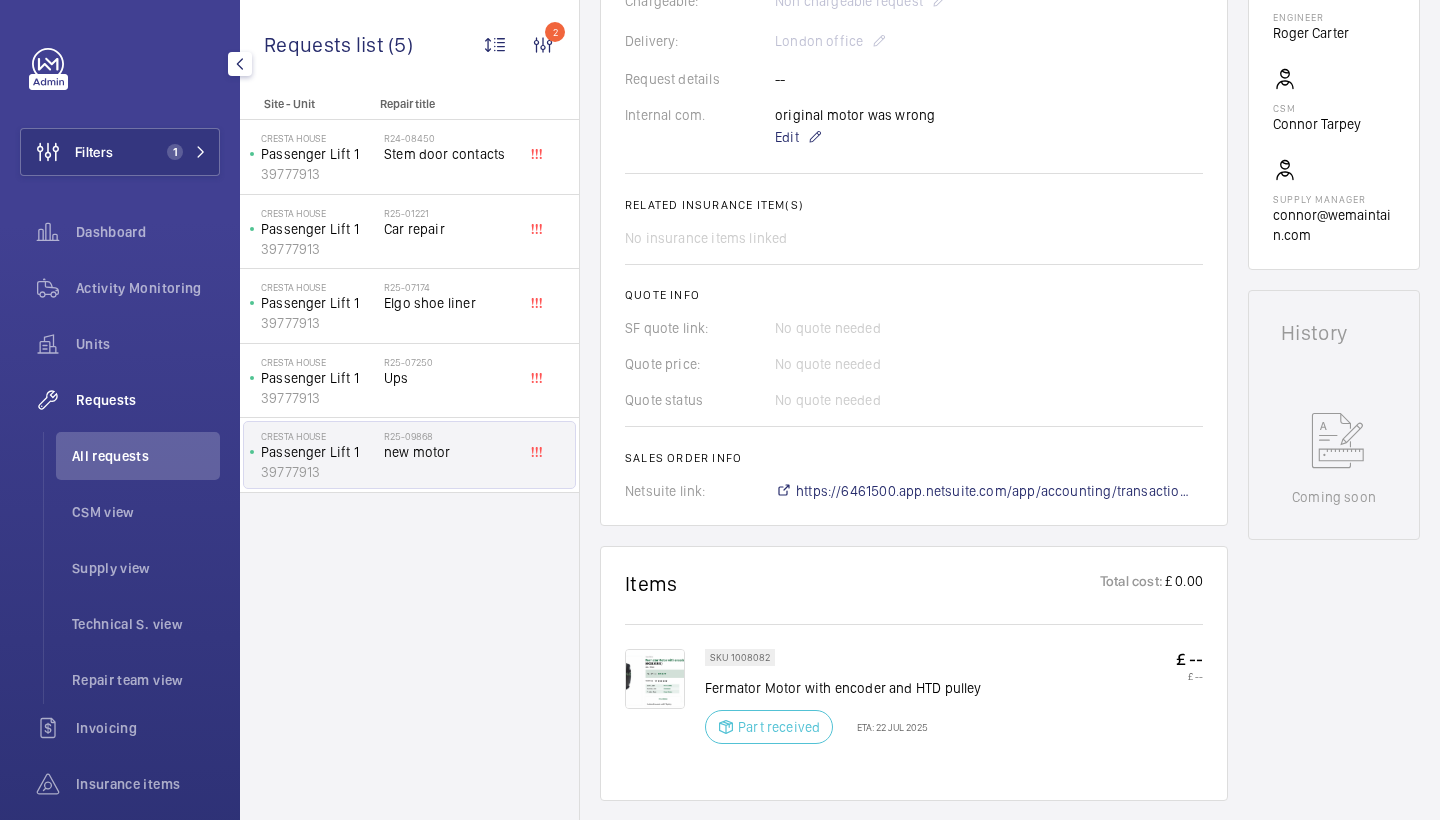 click 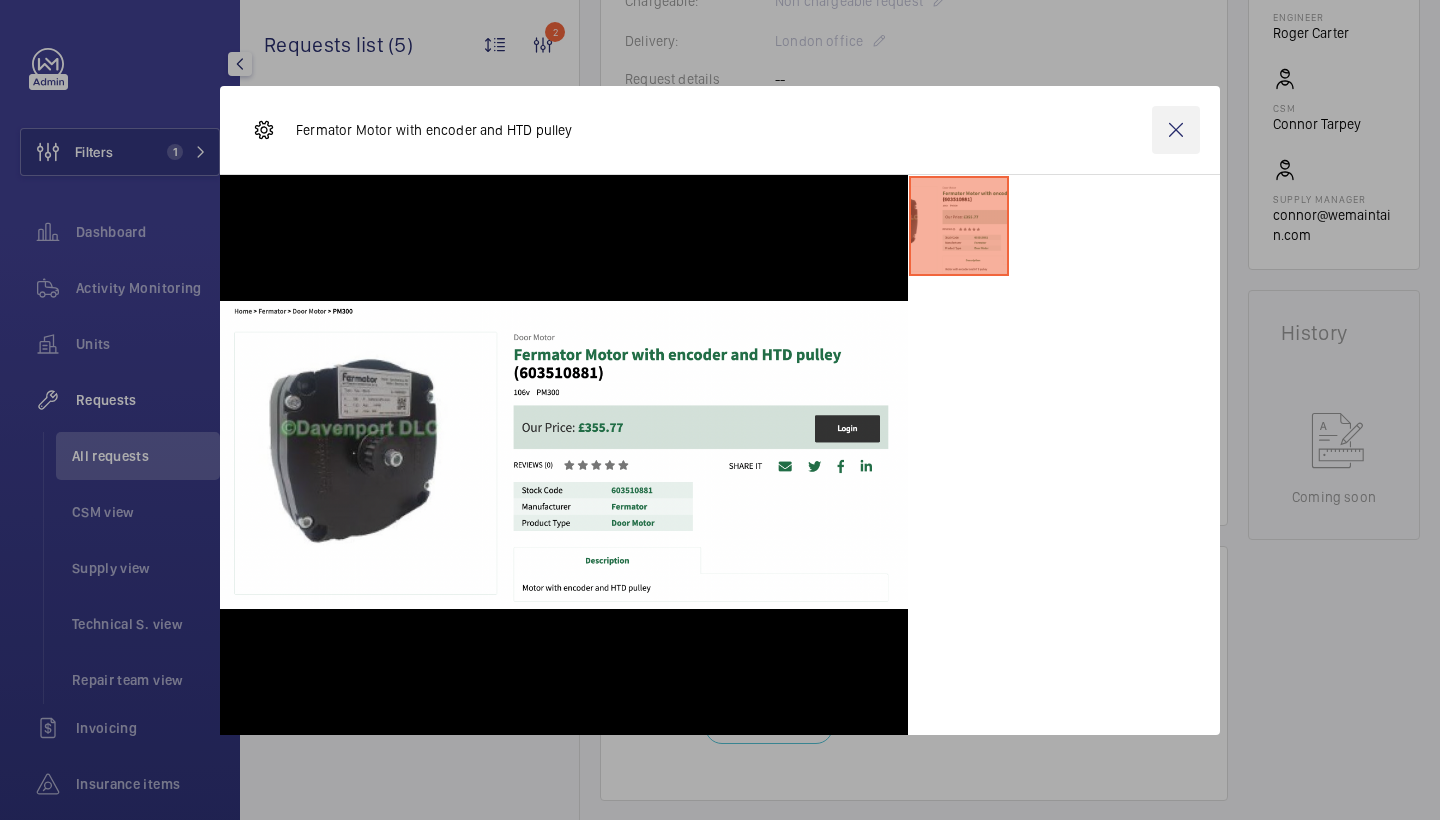 click at bounding box center (1176, 130) 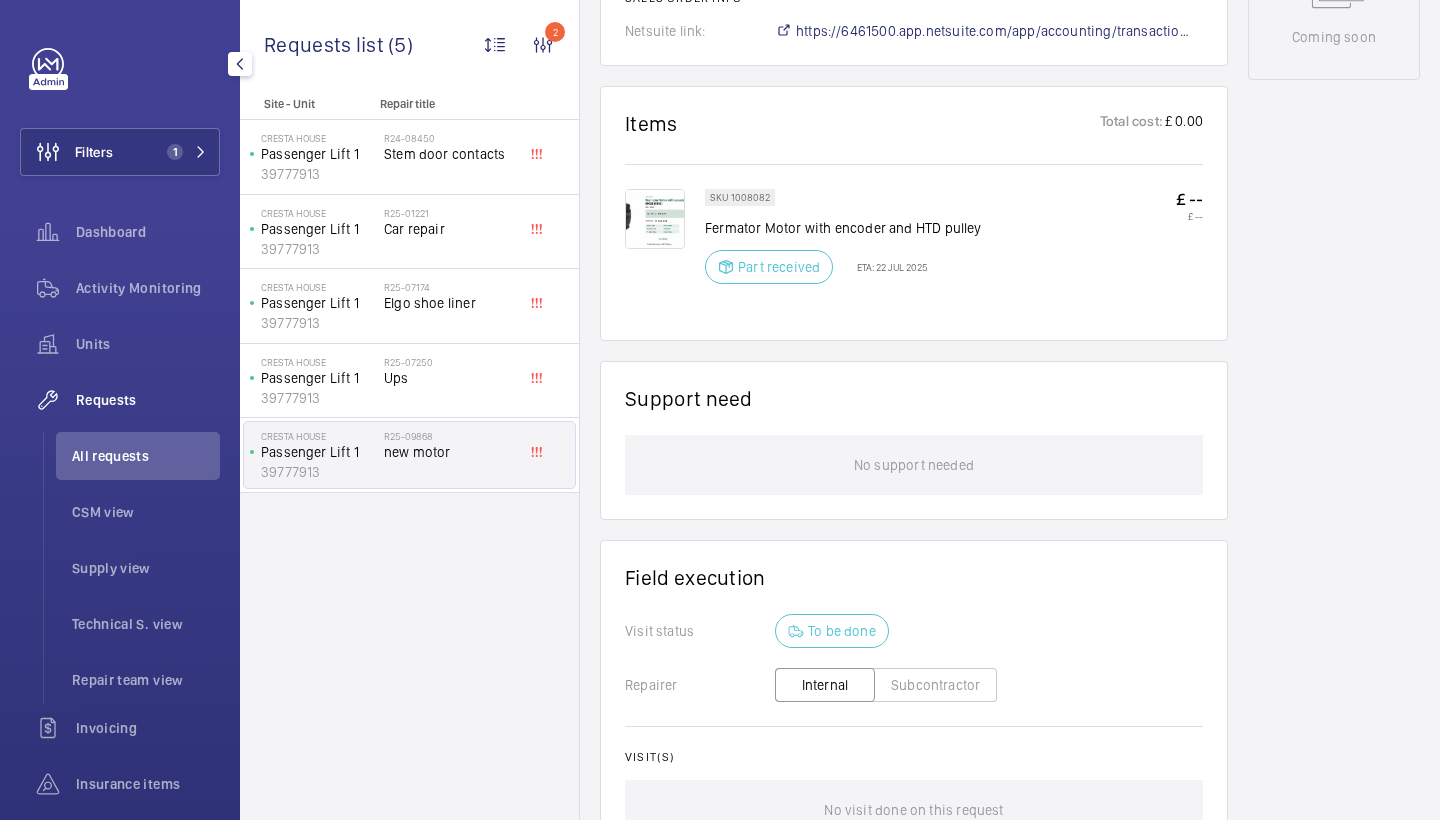 scroll, scrollTop: 1054, scrollLeft: 0, axis: vertical 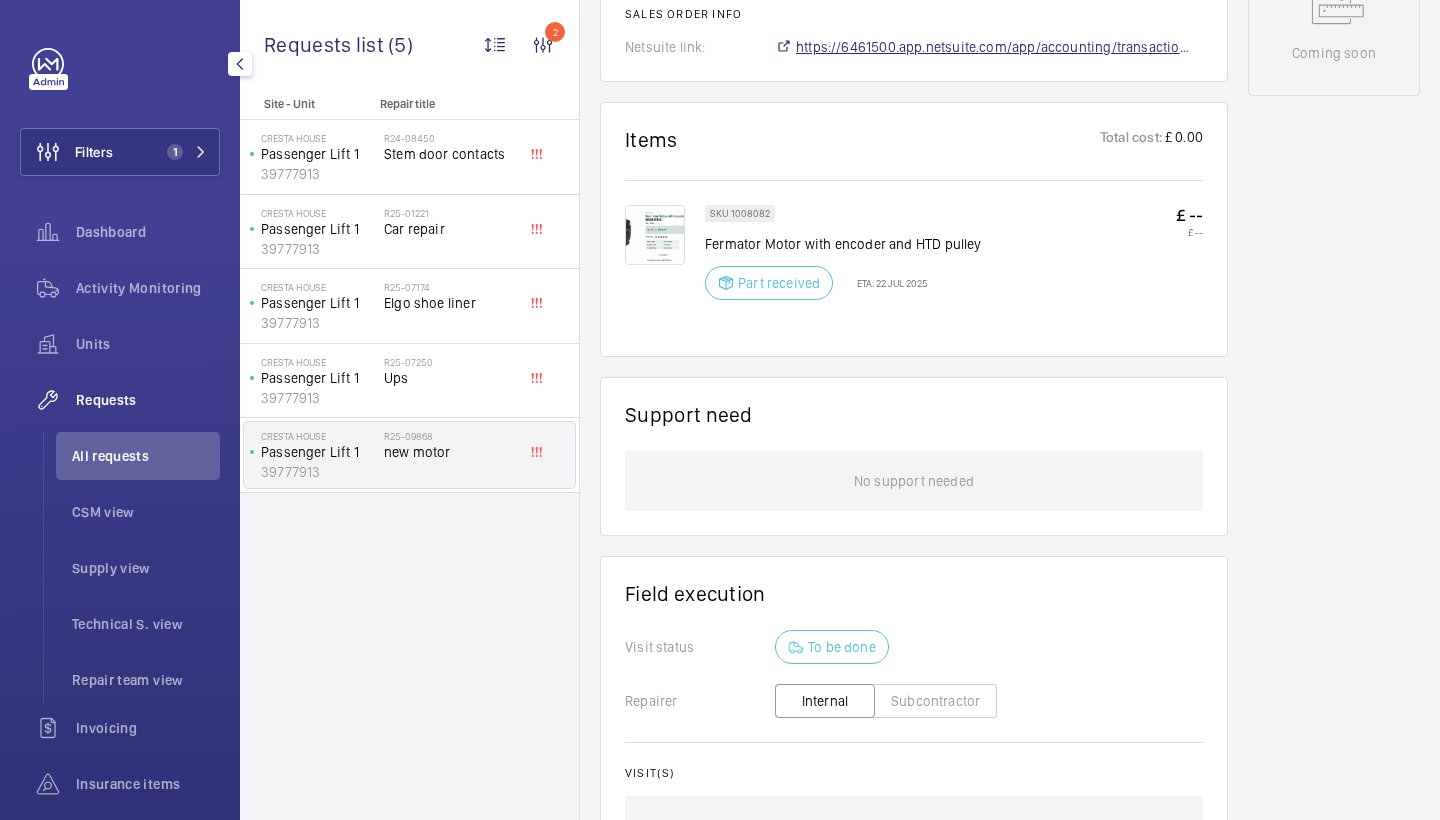 click on "https://6461500.app.netsuite.com/app/accounting/transactions/salesord.nl?id=2829406" 